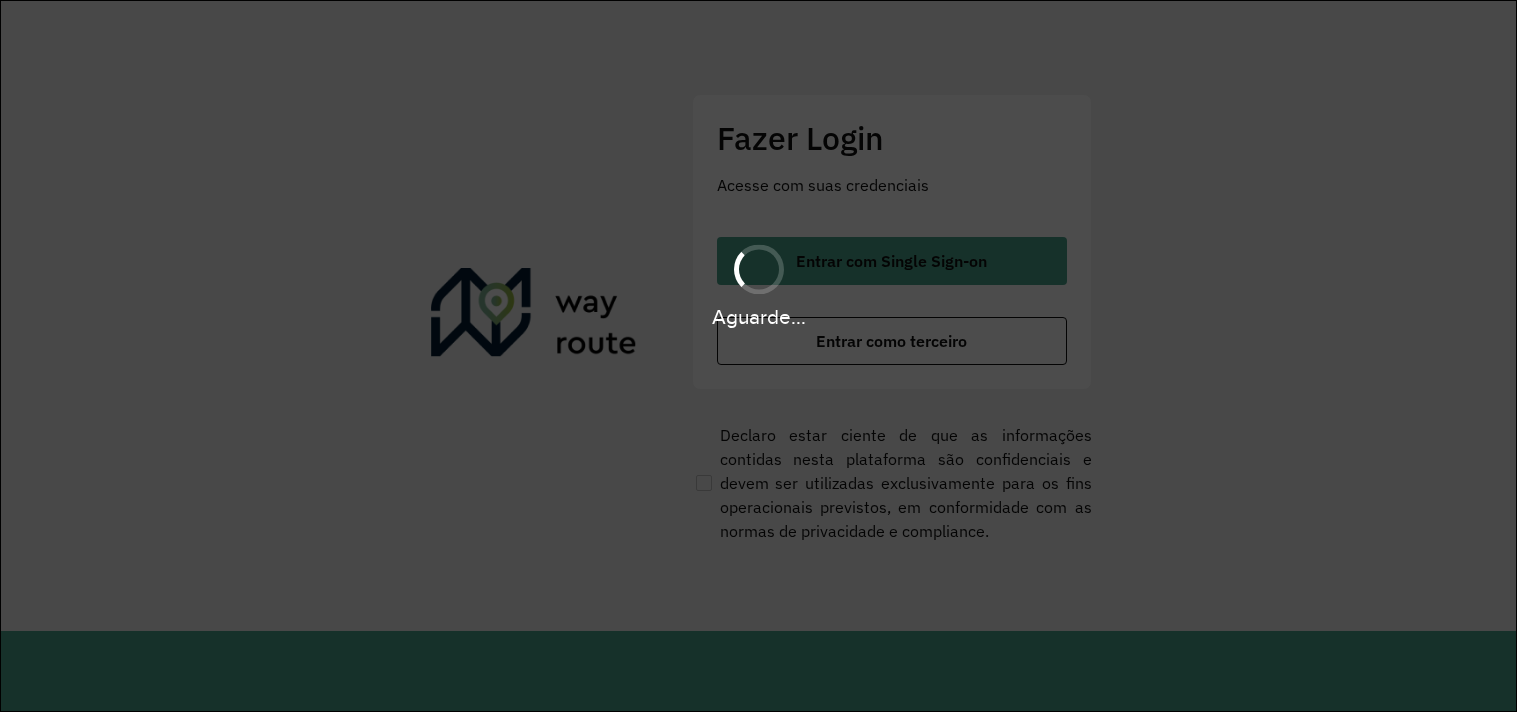 scroll, scrollTop: 0, scrollLeft: 0, axis: both 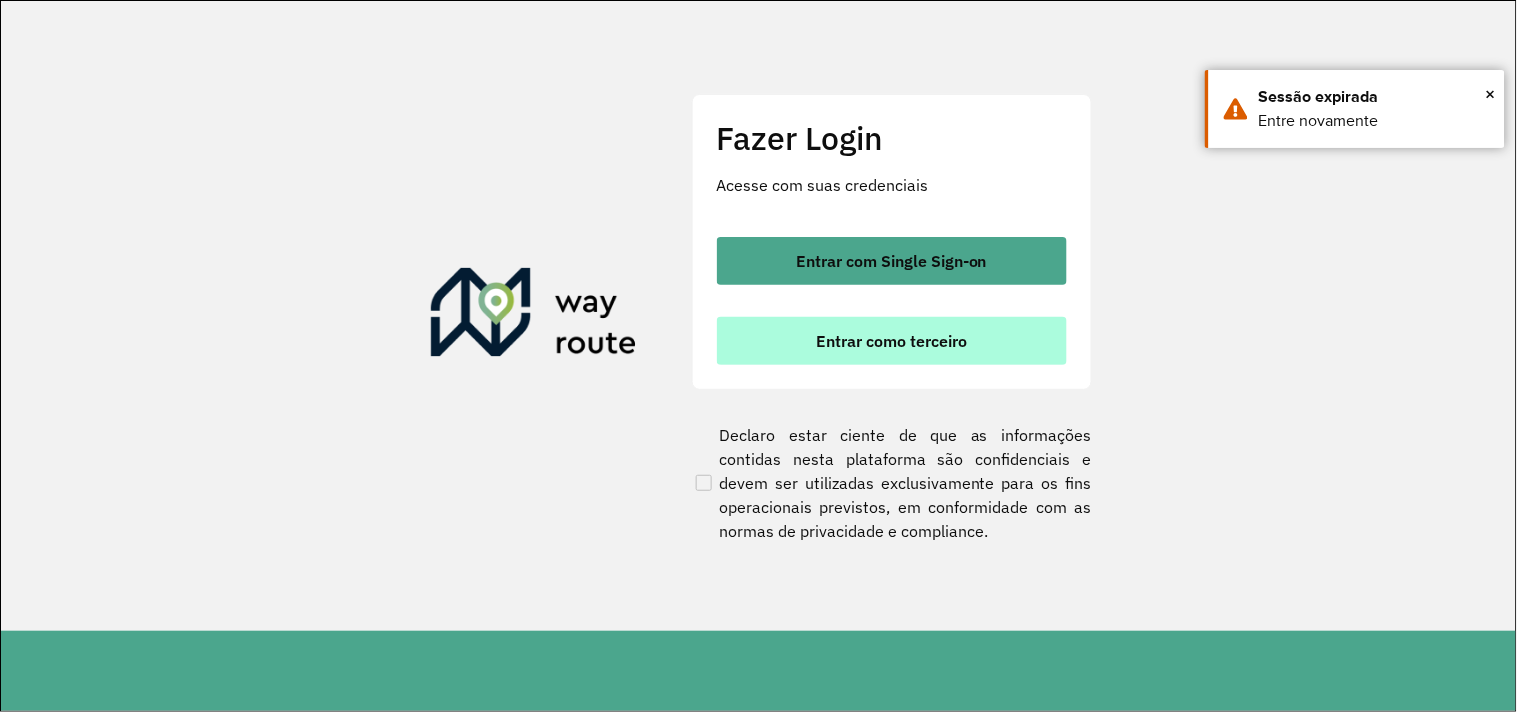 click on "Entrar como terceiro" at bounding box center (892, 341) 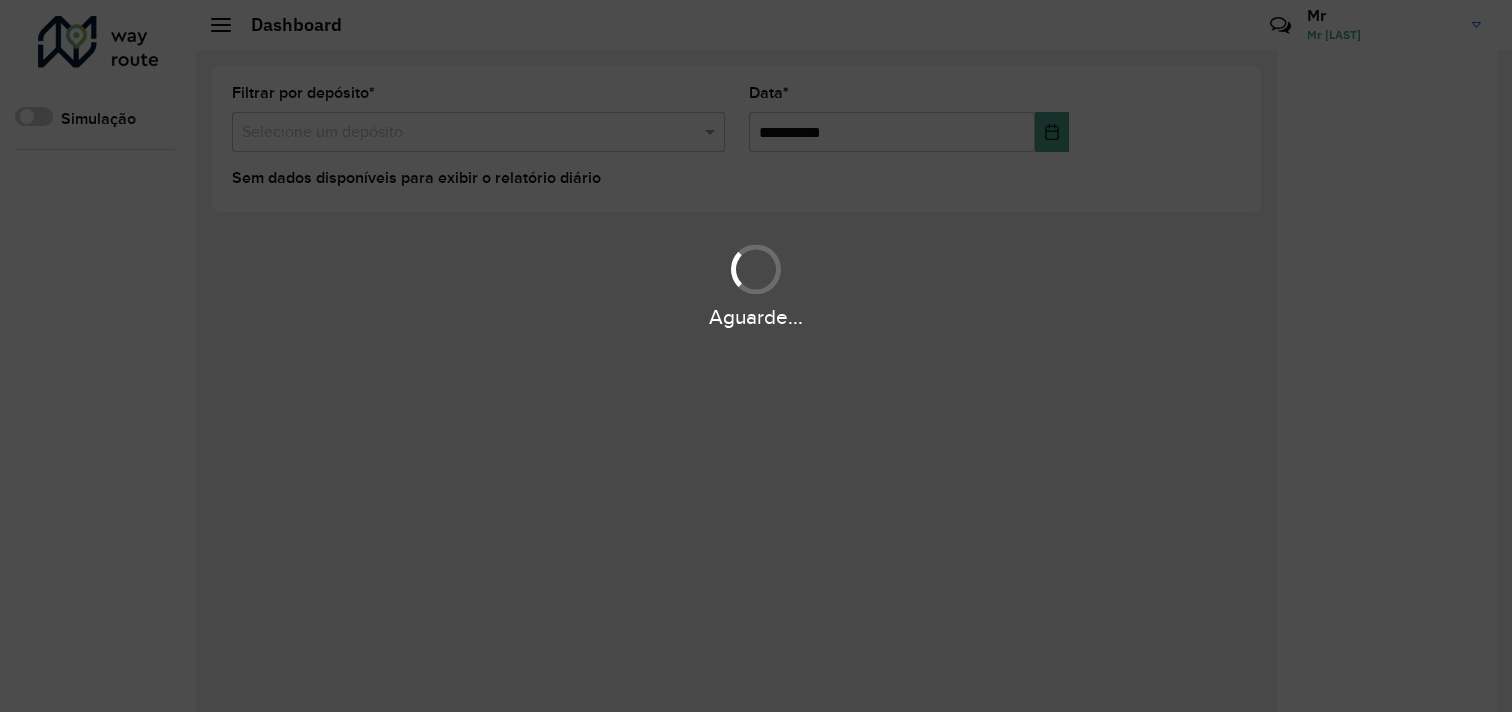 scroll, scrollTop: 0, scrollLeft: 0, axis: both 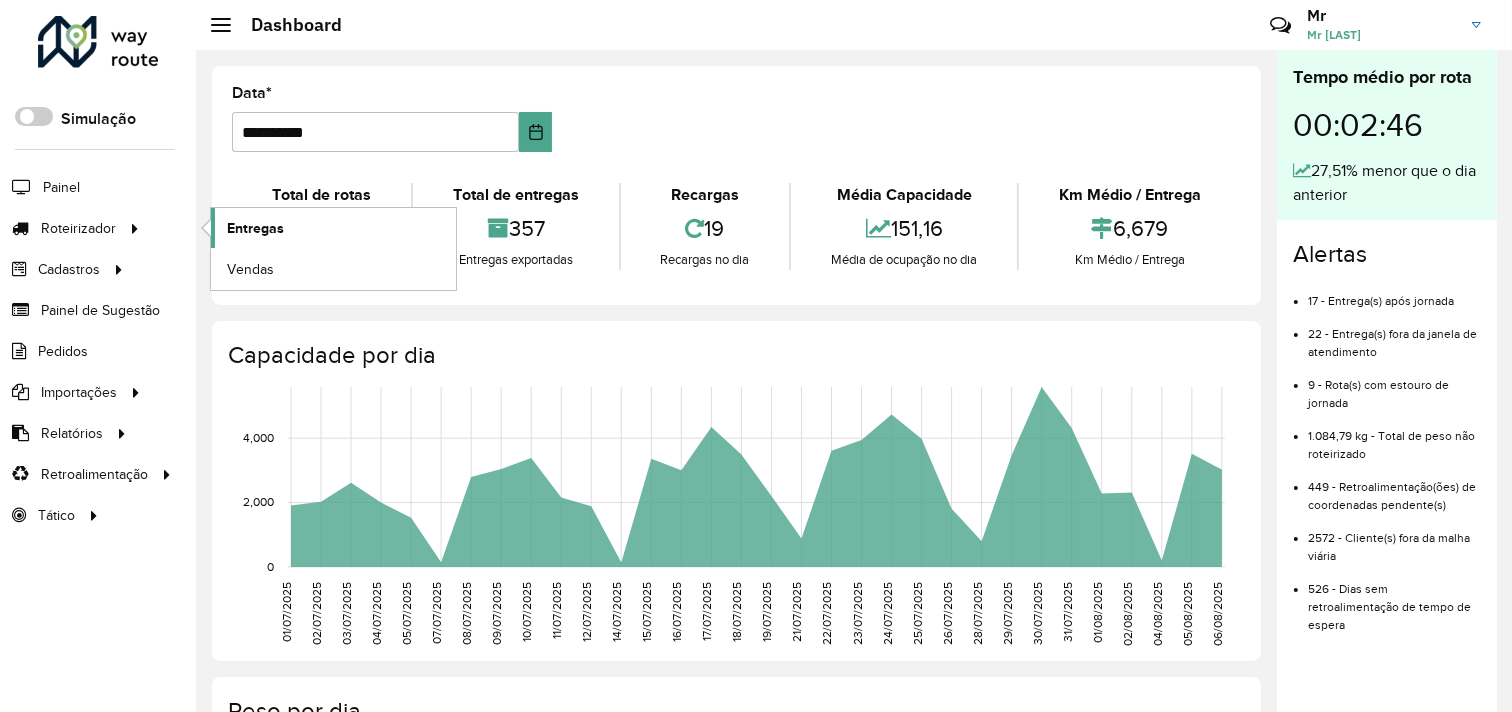 click on "Entregas" 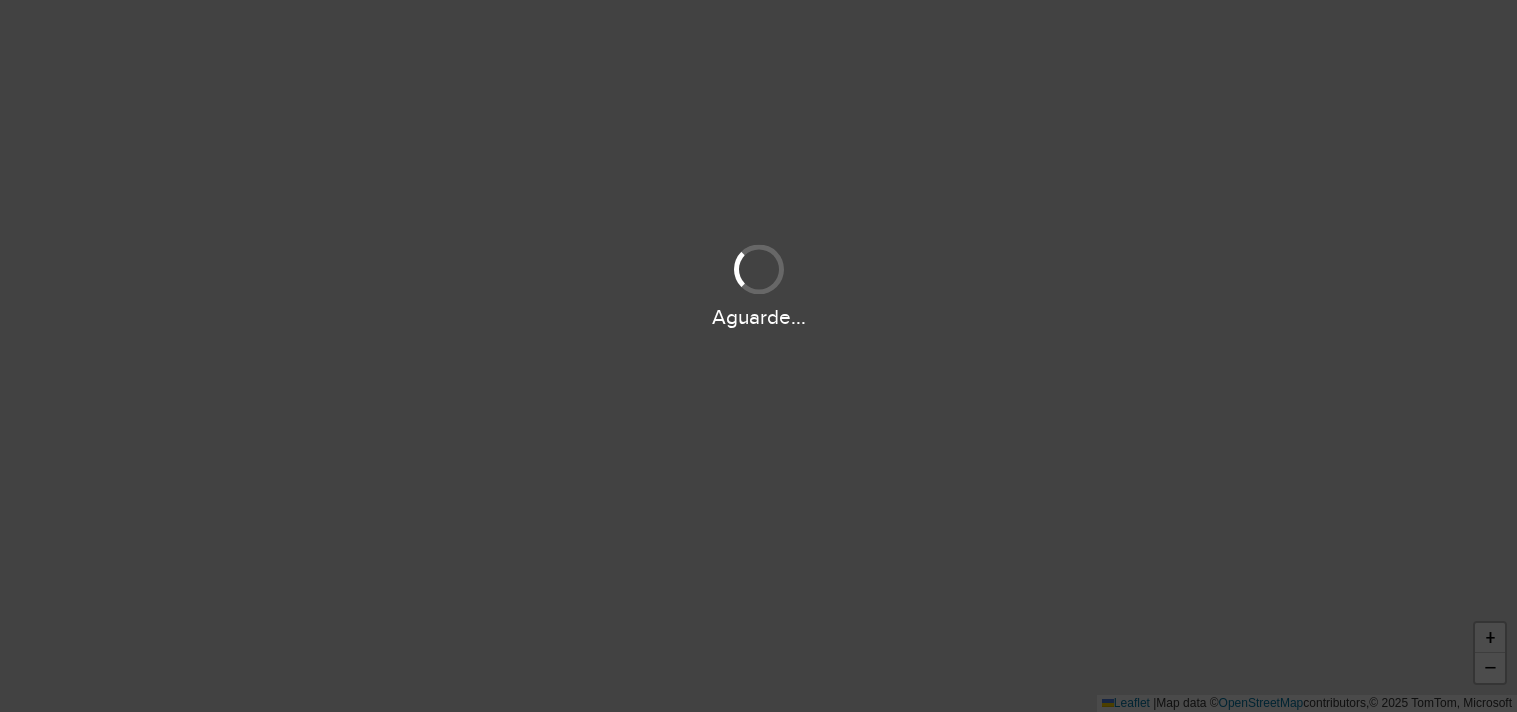 scroll, scrollTop: 0, scrollLeft: 0, axis: both 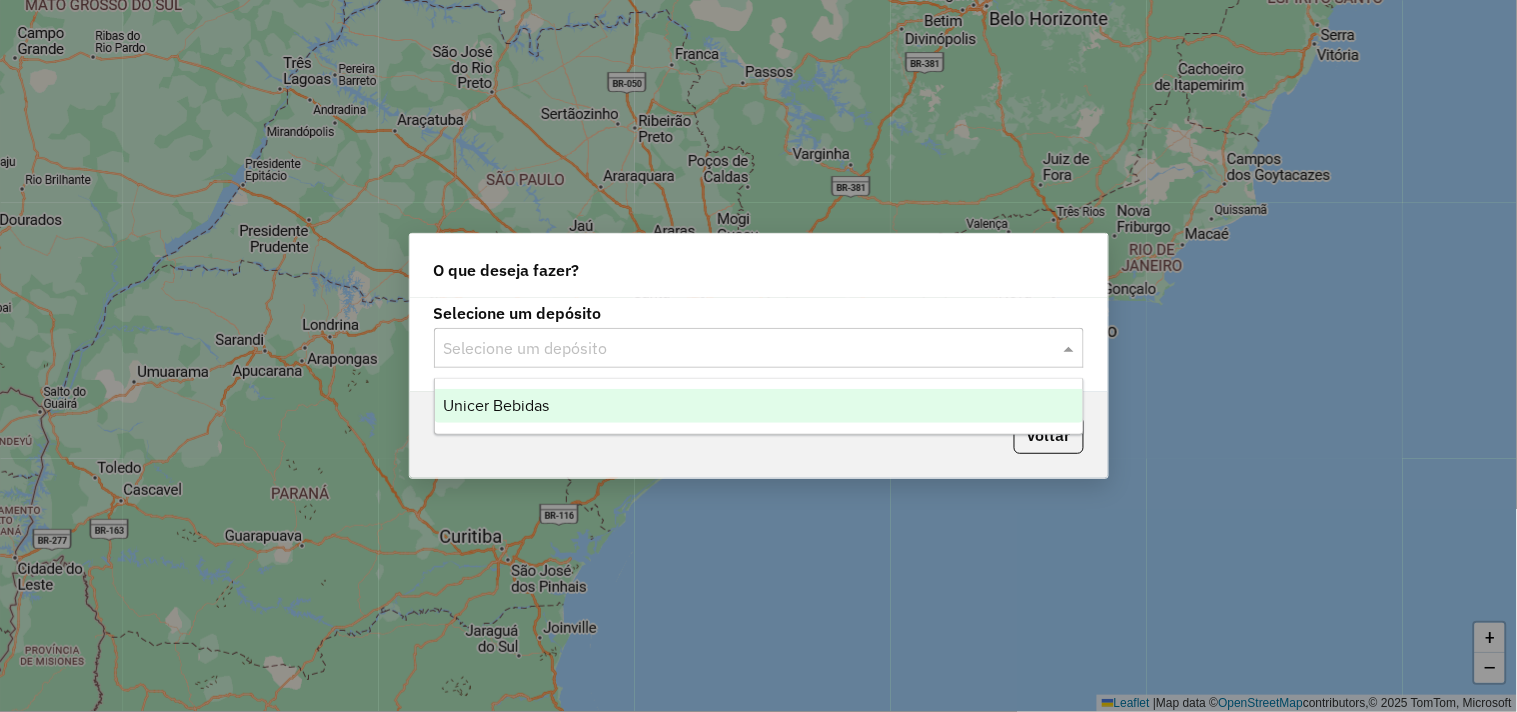 click on "Selecione um depósito" 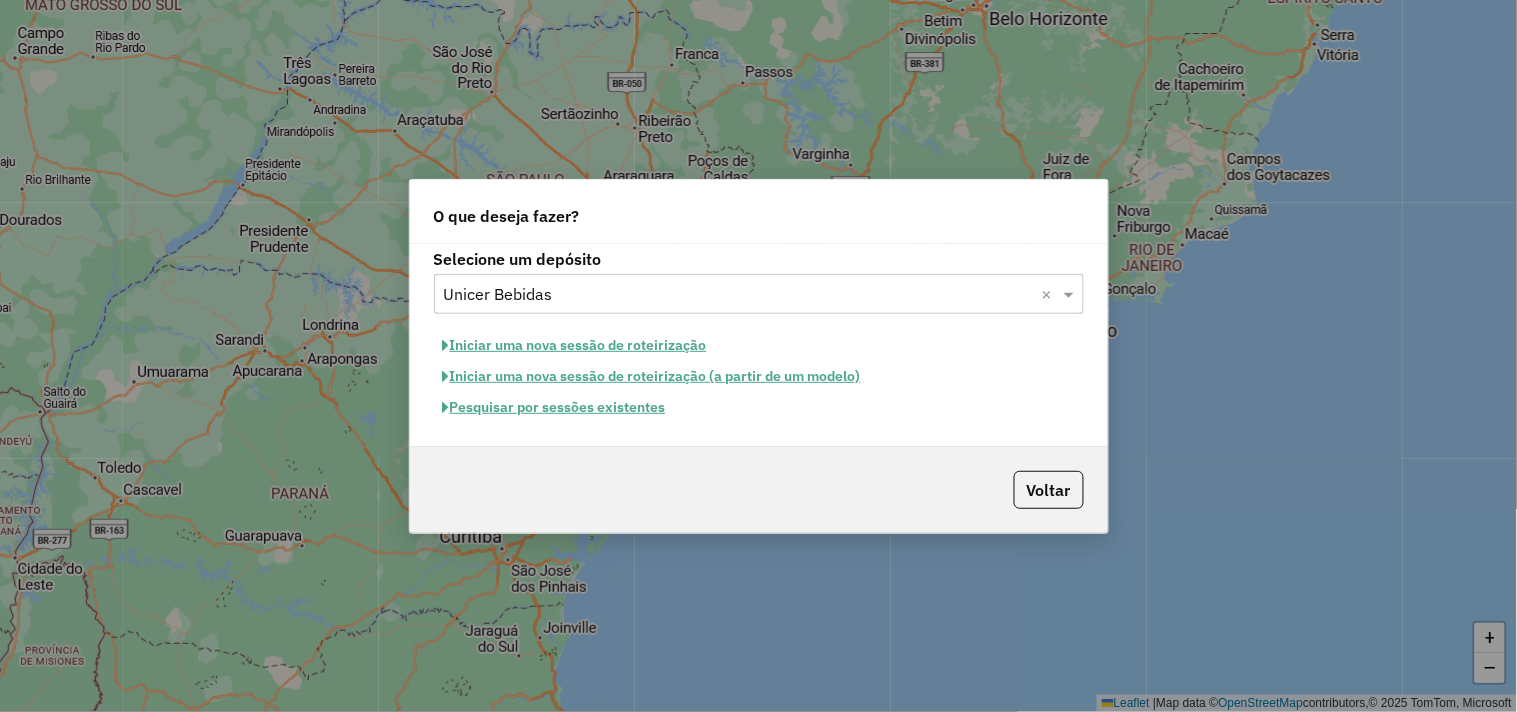 click on "Pesquisar por sessões existentes" 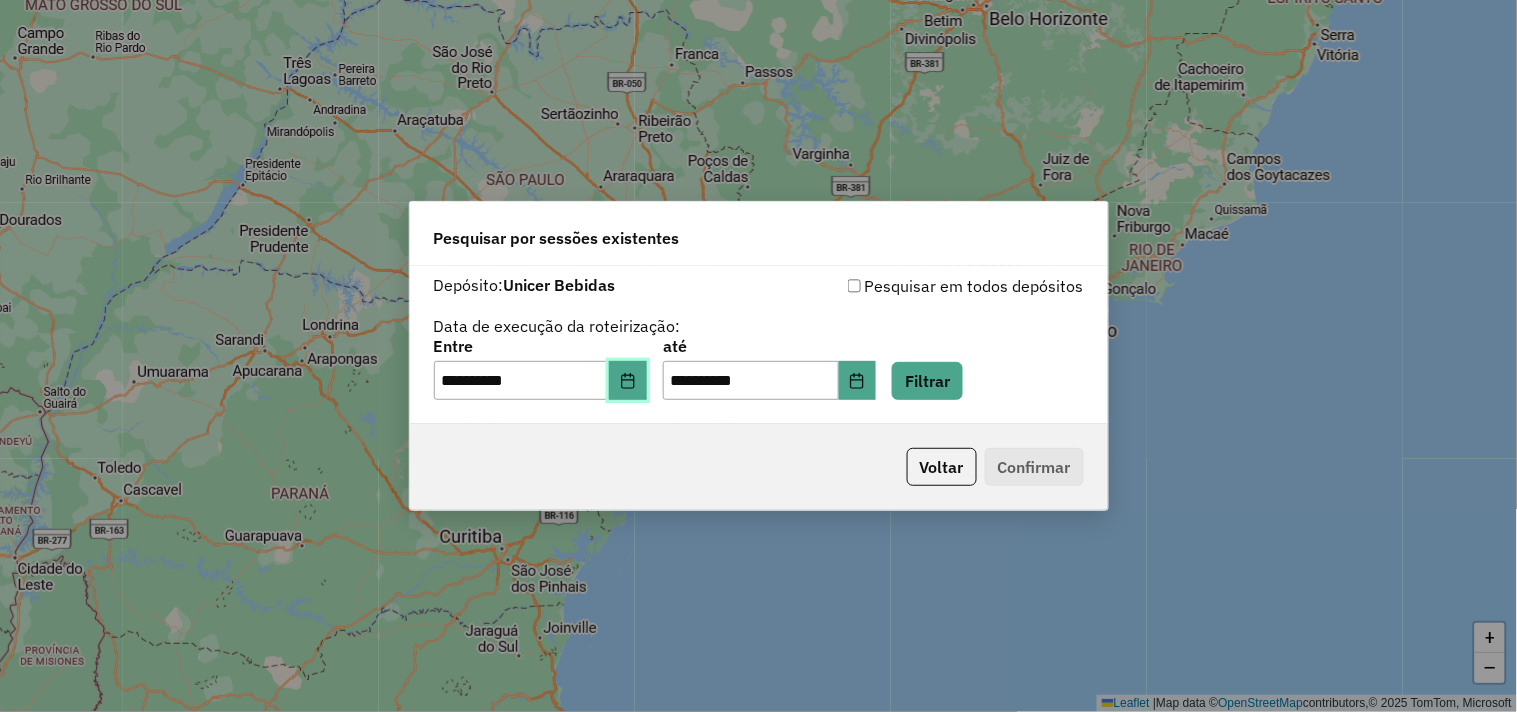 click at bounding box center (628, 381) 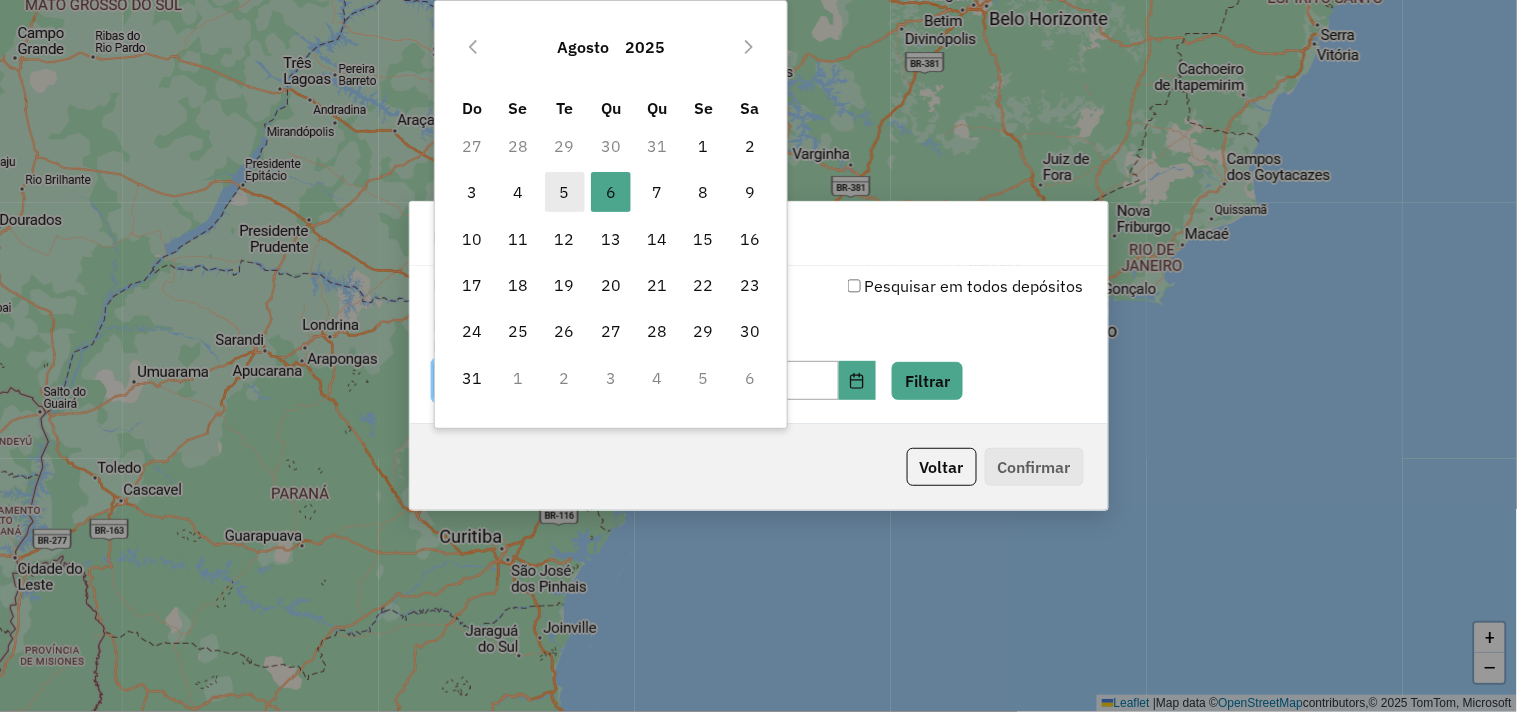 click on "5" at bounding box center [565, 192] 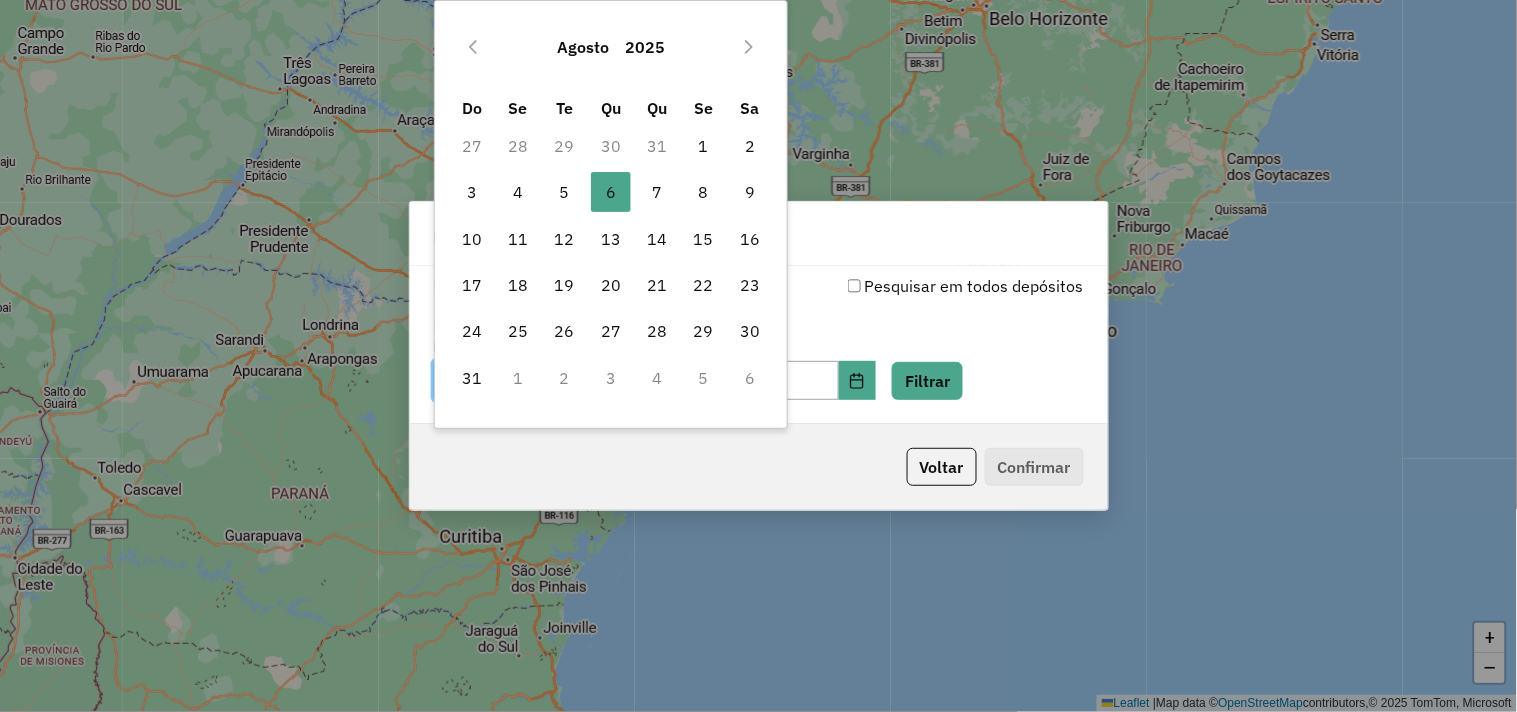 type on "**********" 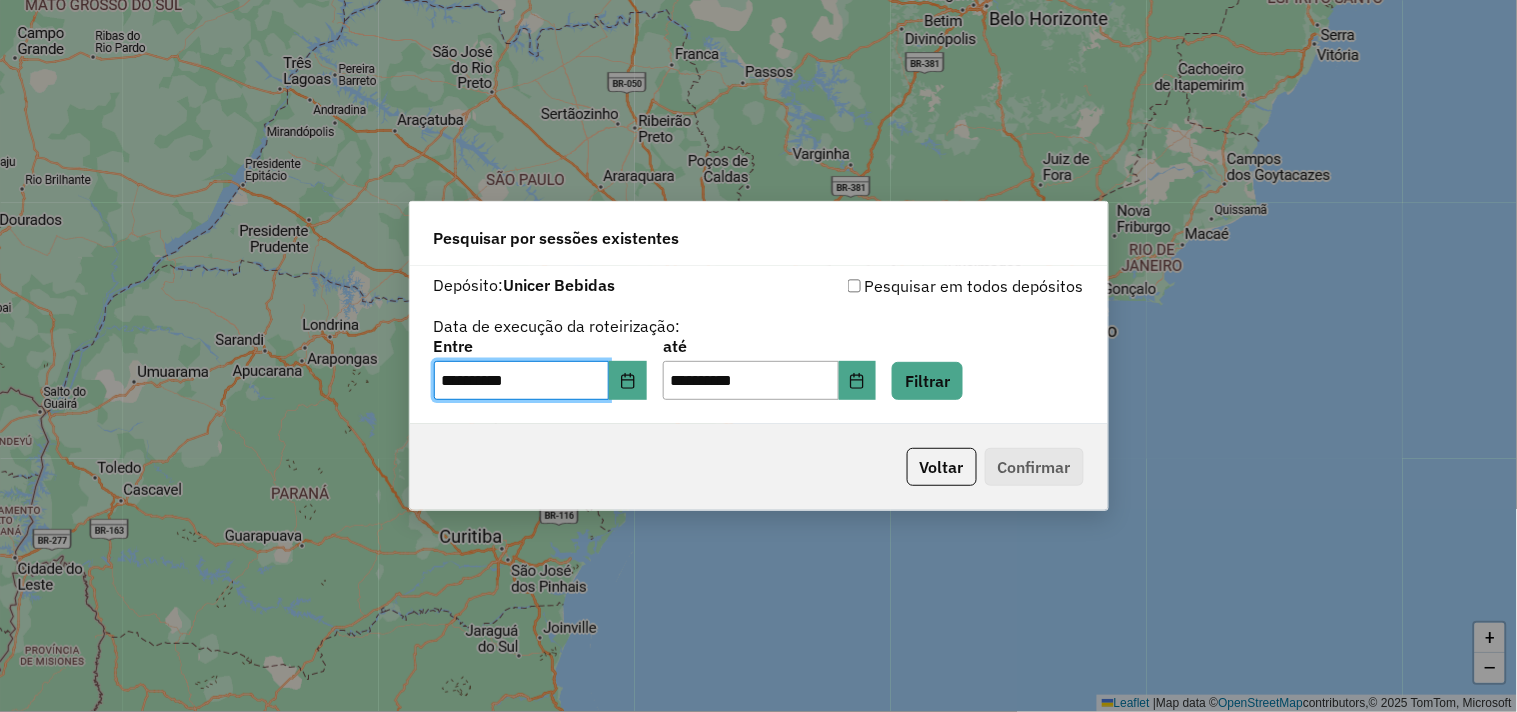 click on "Voltar   Confirmar" 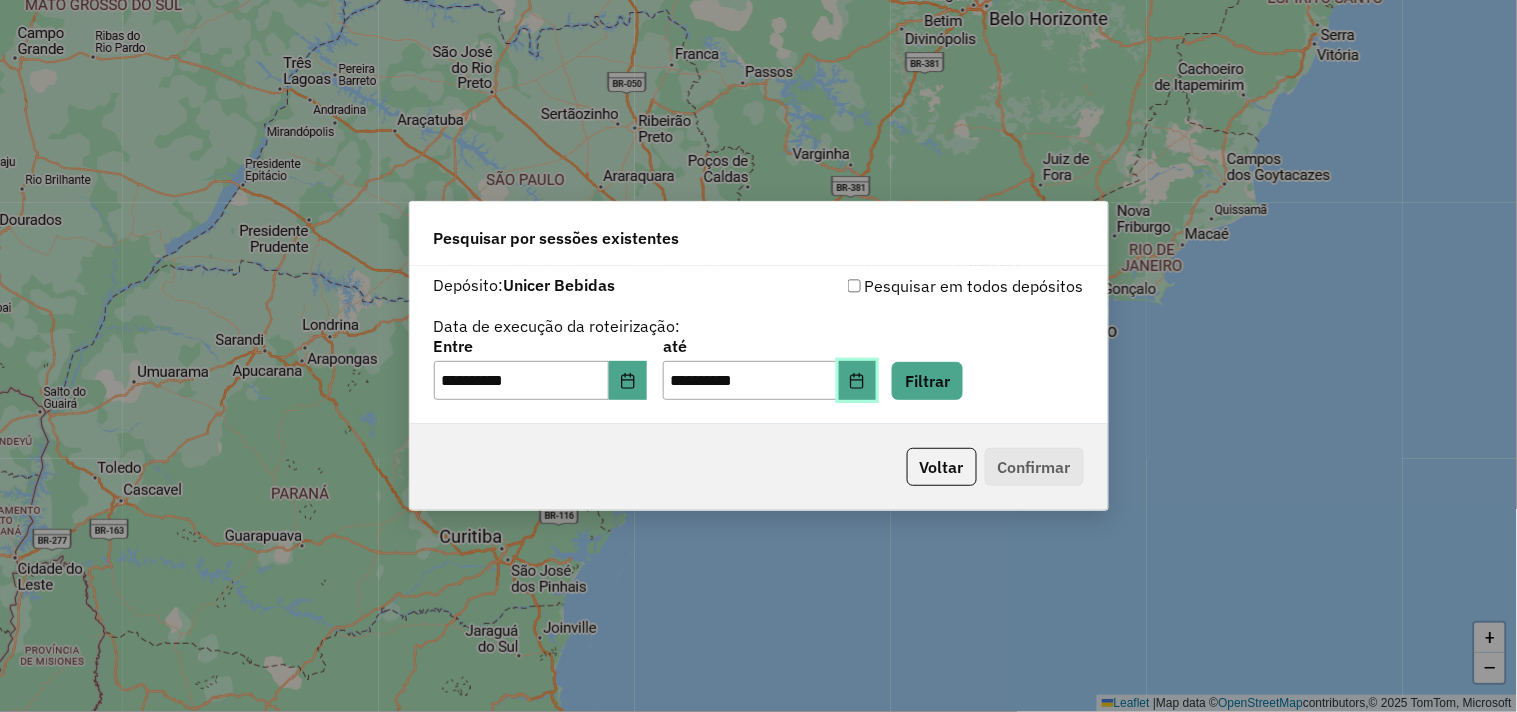 click 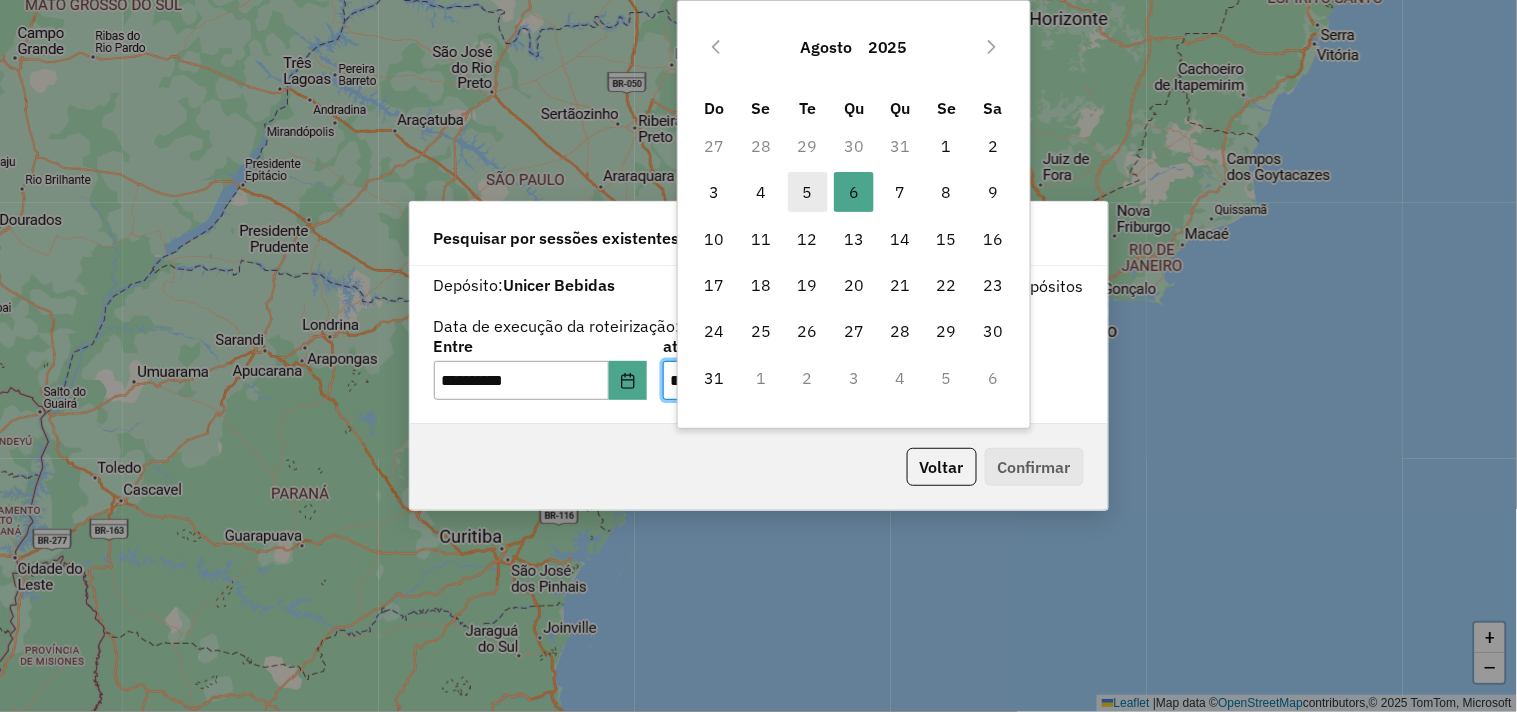 click on "5" at bounding box center [808, 192] 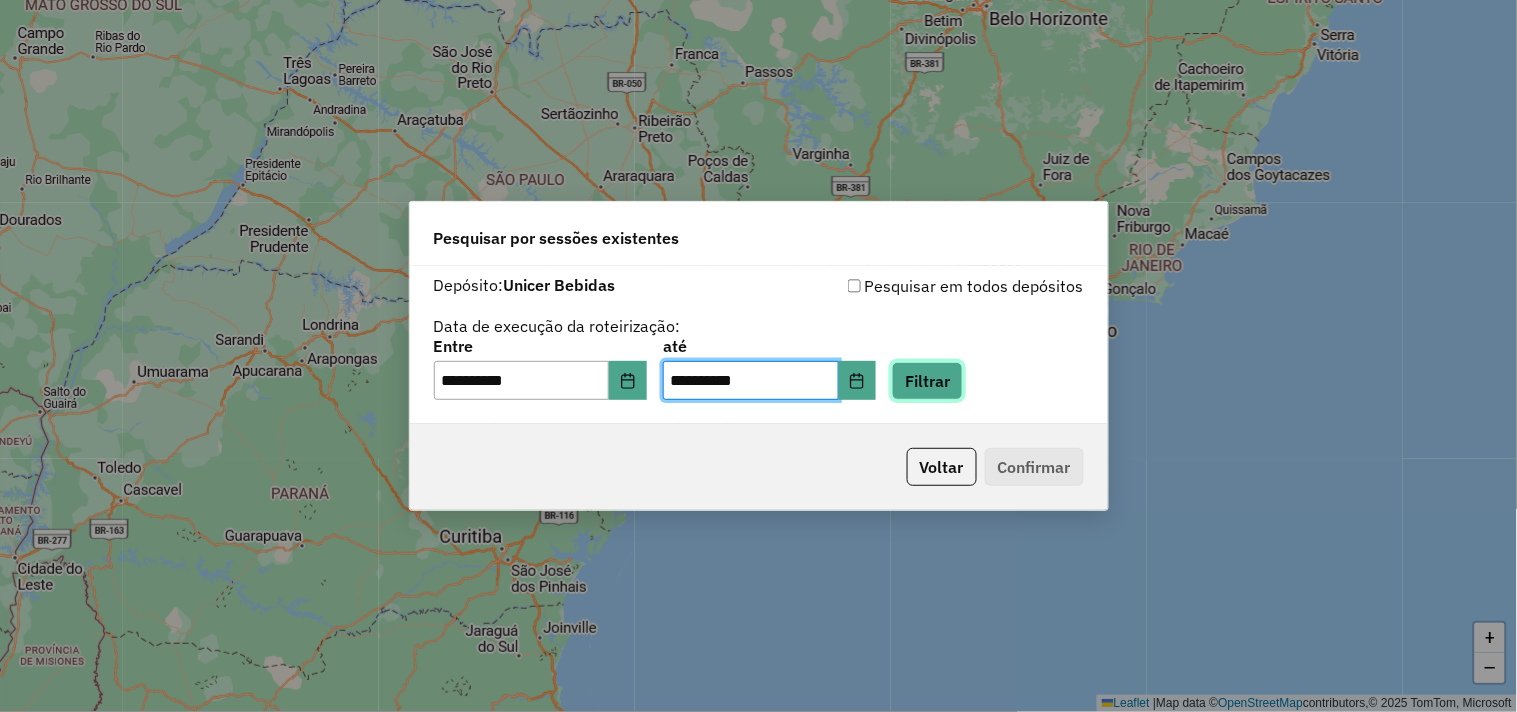 click on "Filtrar" 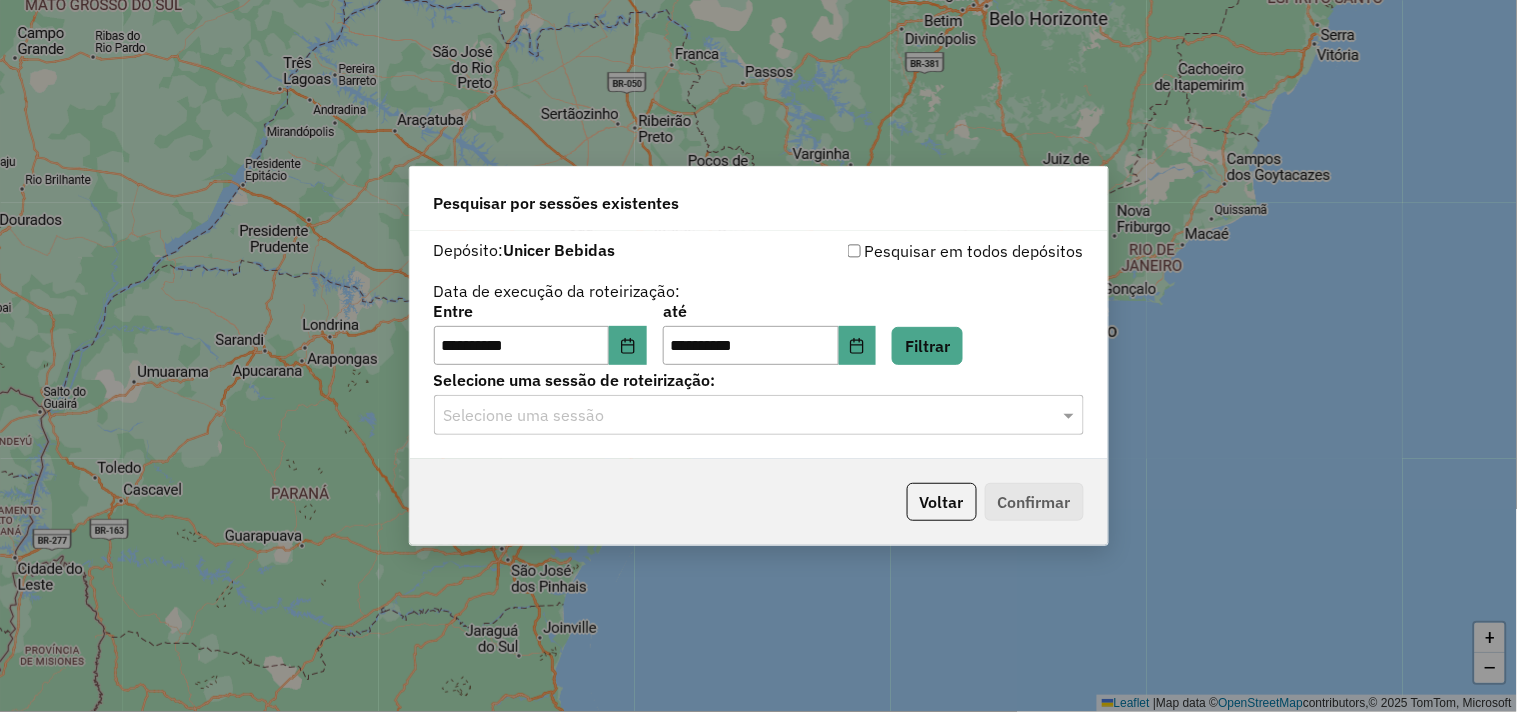 click 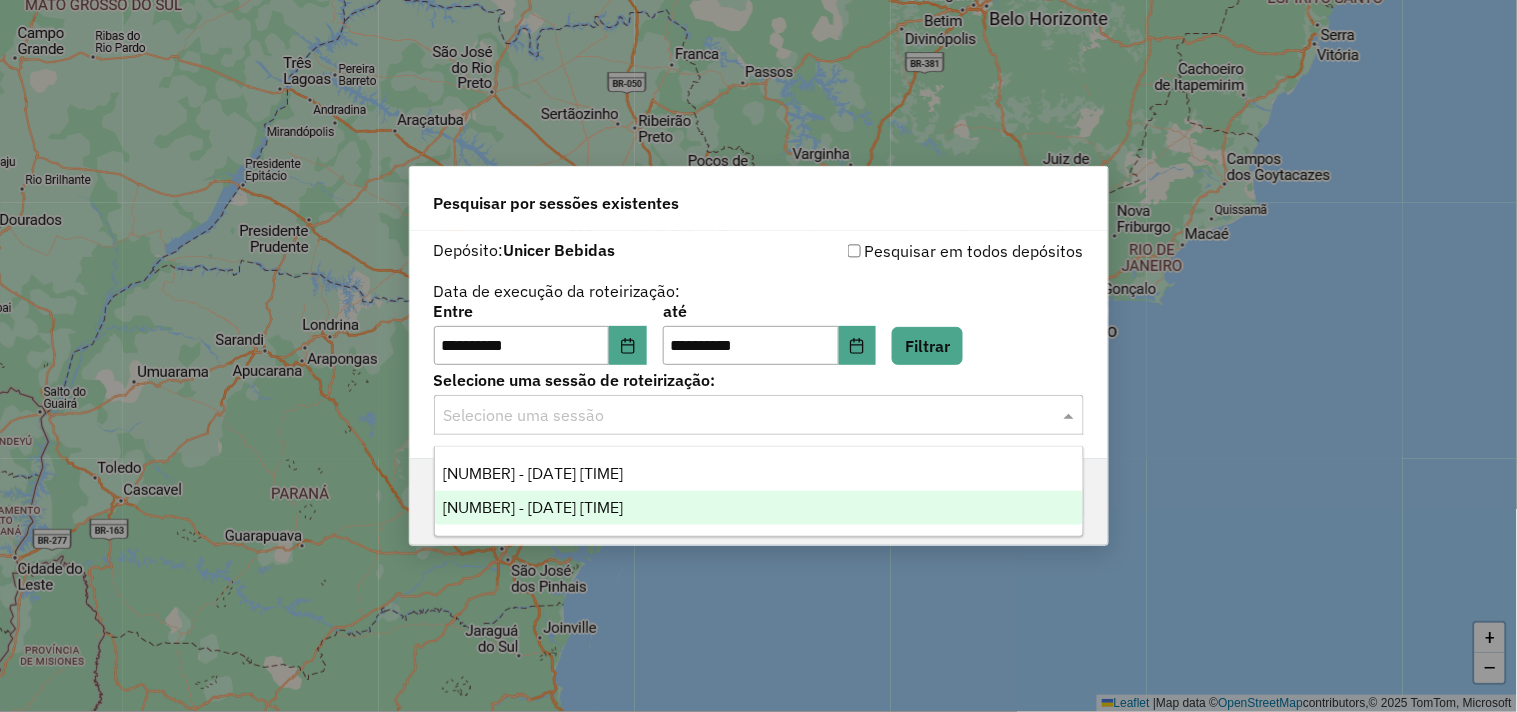 click on "975176 - 05/08/2025 15:03" at bounding box center (533, 507) 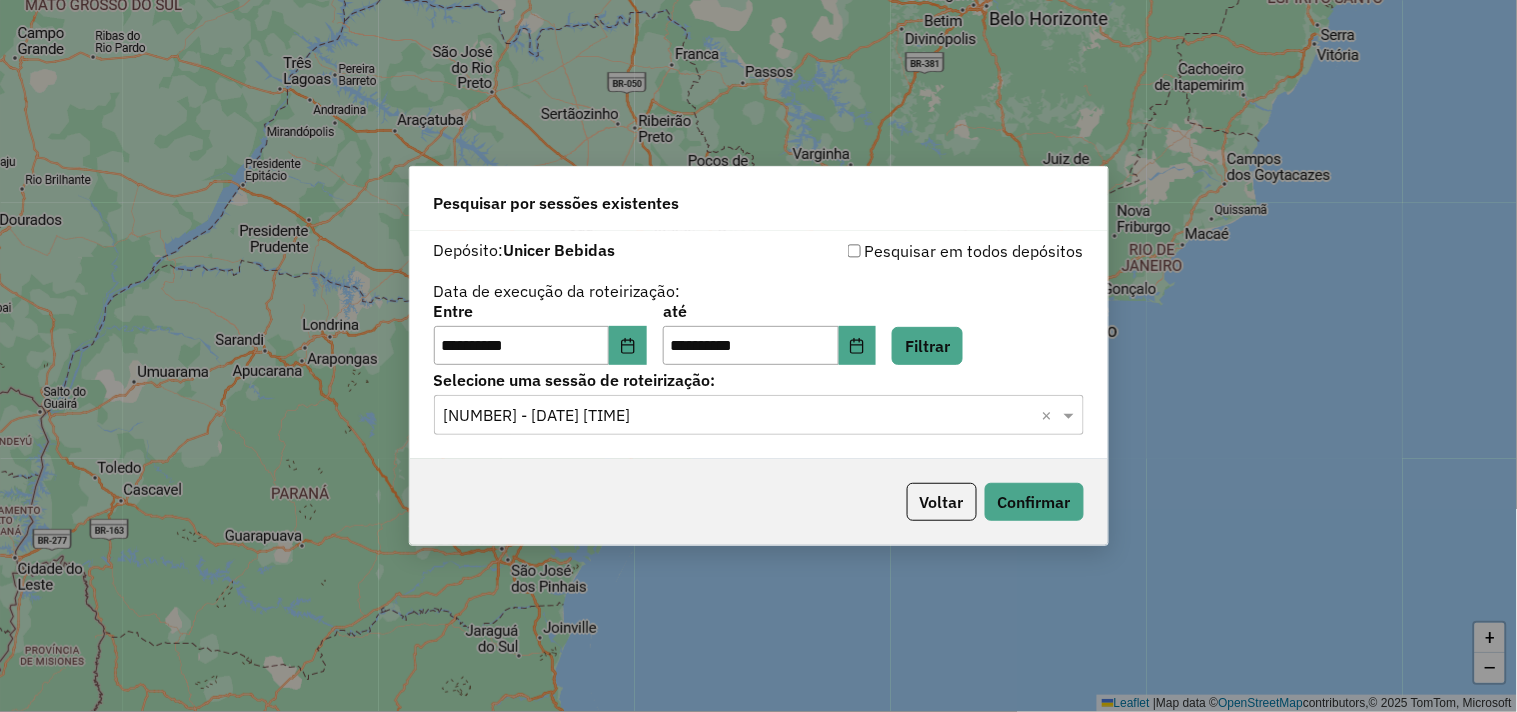 click 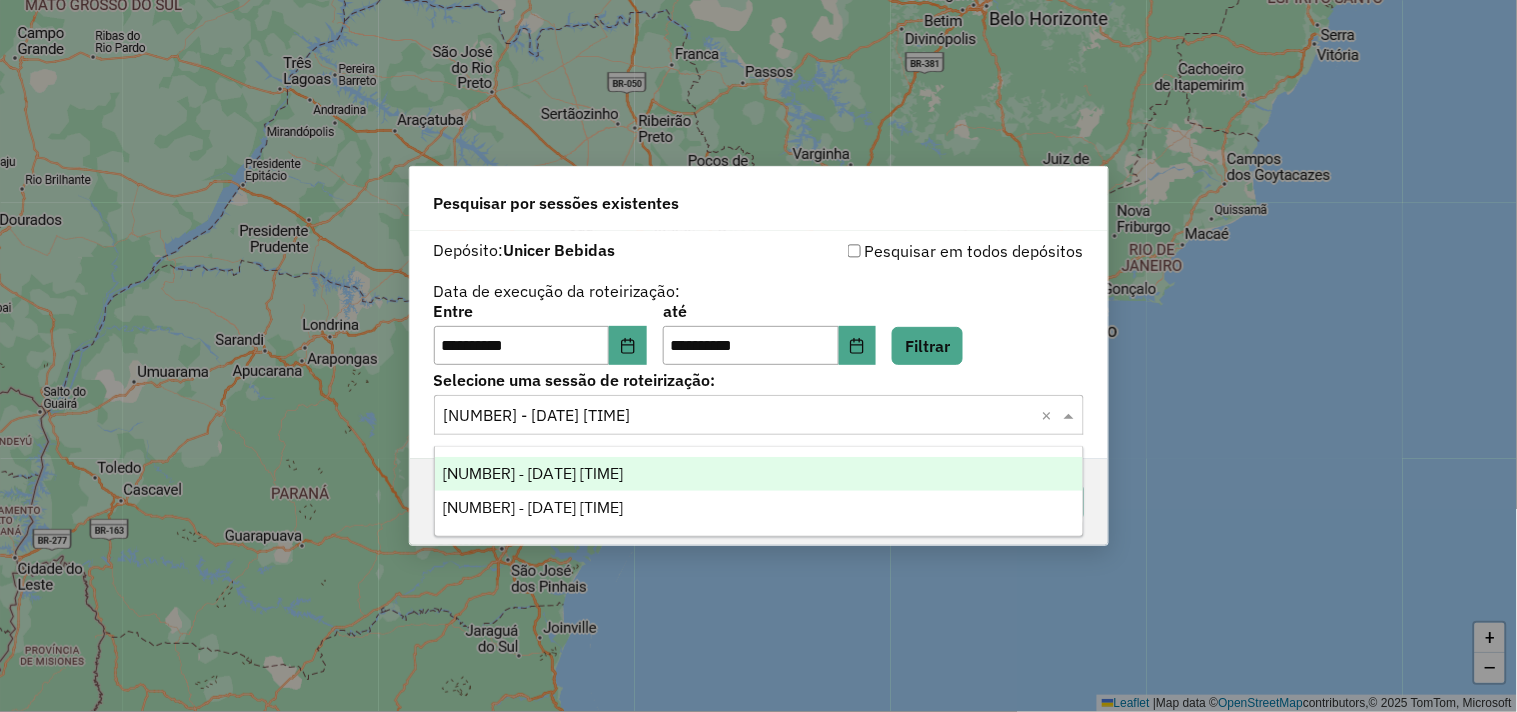 click on "974870 - 05/08/2025 18:15" at bounding box center [759, 474] 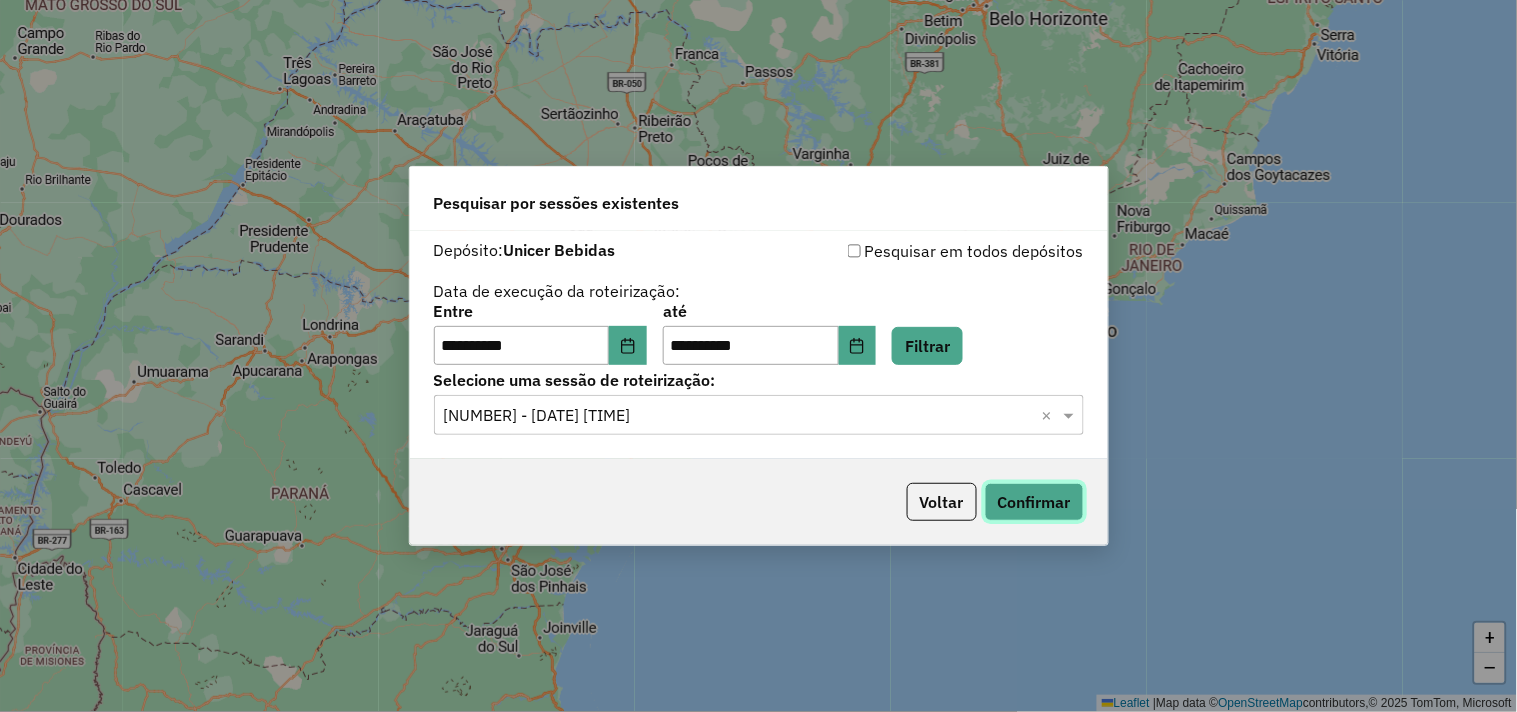 click on "Confirmar" 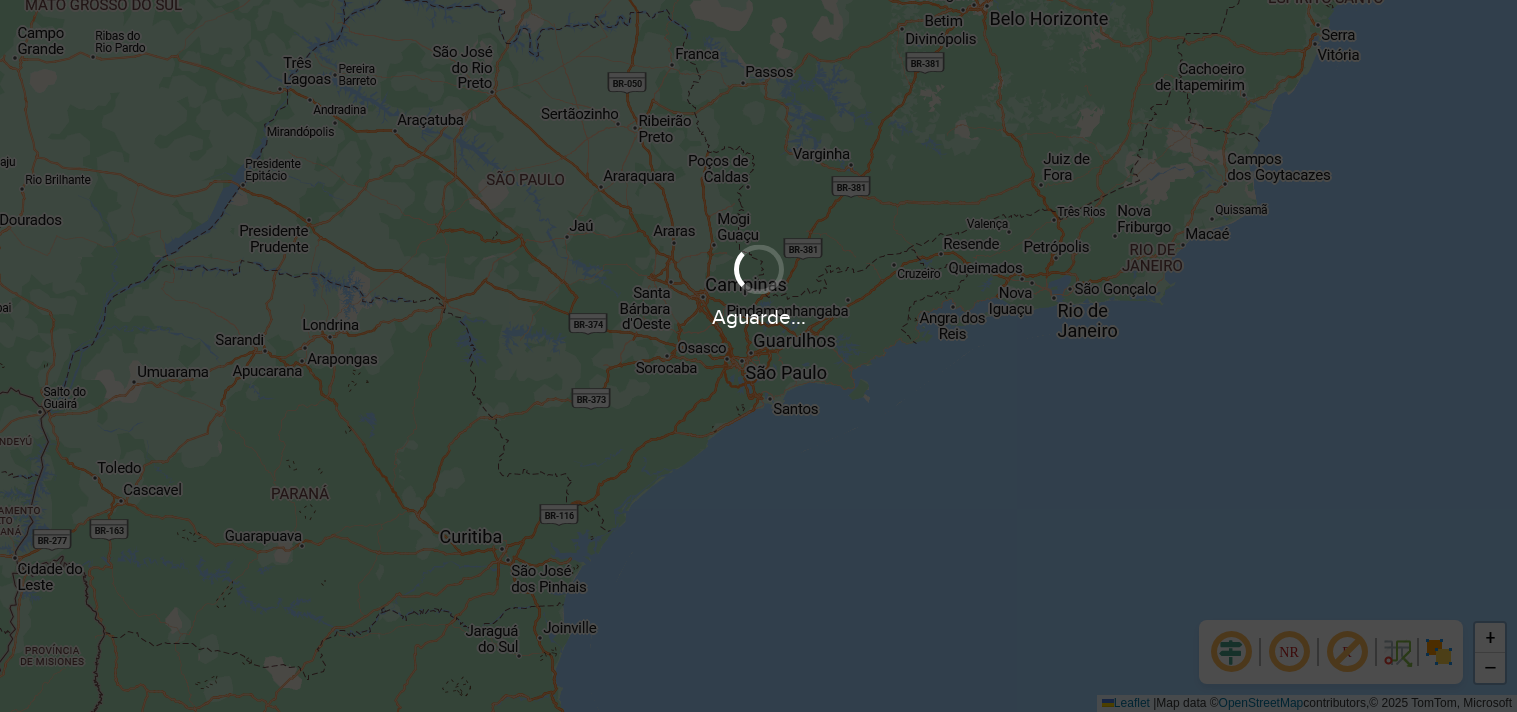 scroll, scrollTop: 0, scrollLeft: 0, axis: both 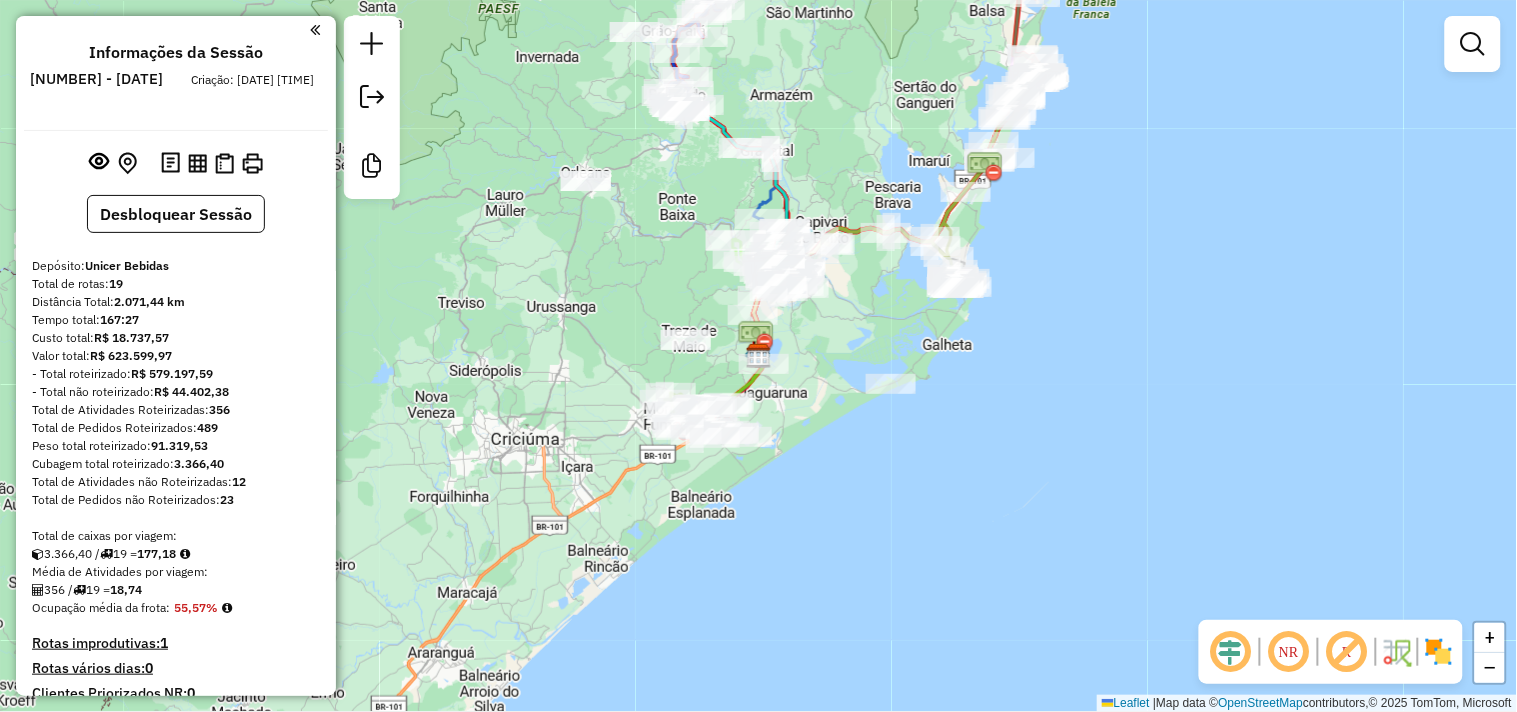 click at bounding box center [1473, 44] 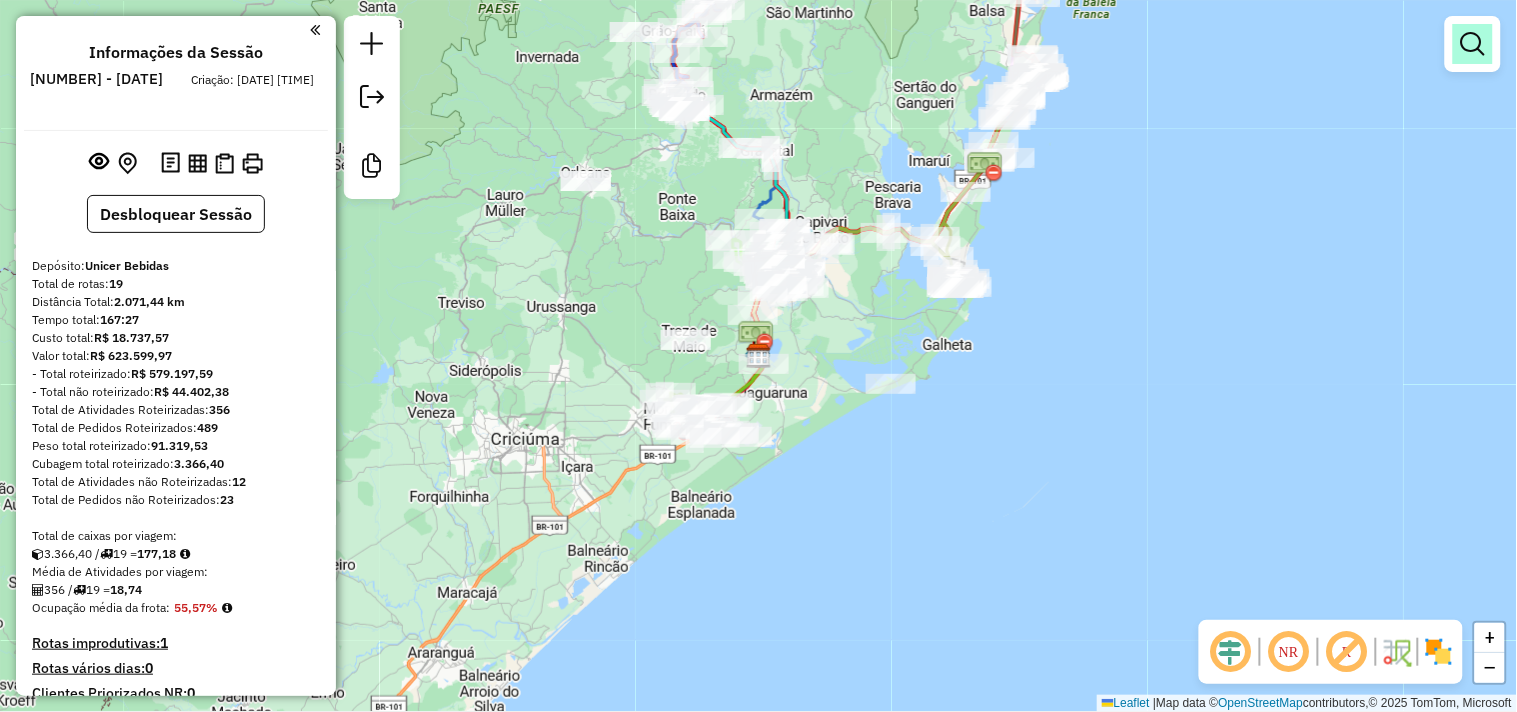 click at bounding box center (1473, 44) 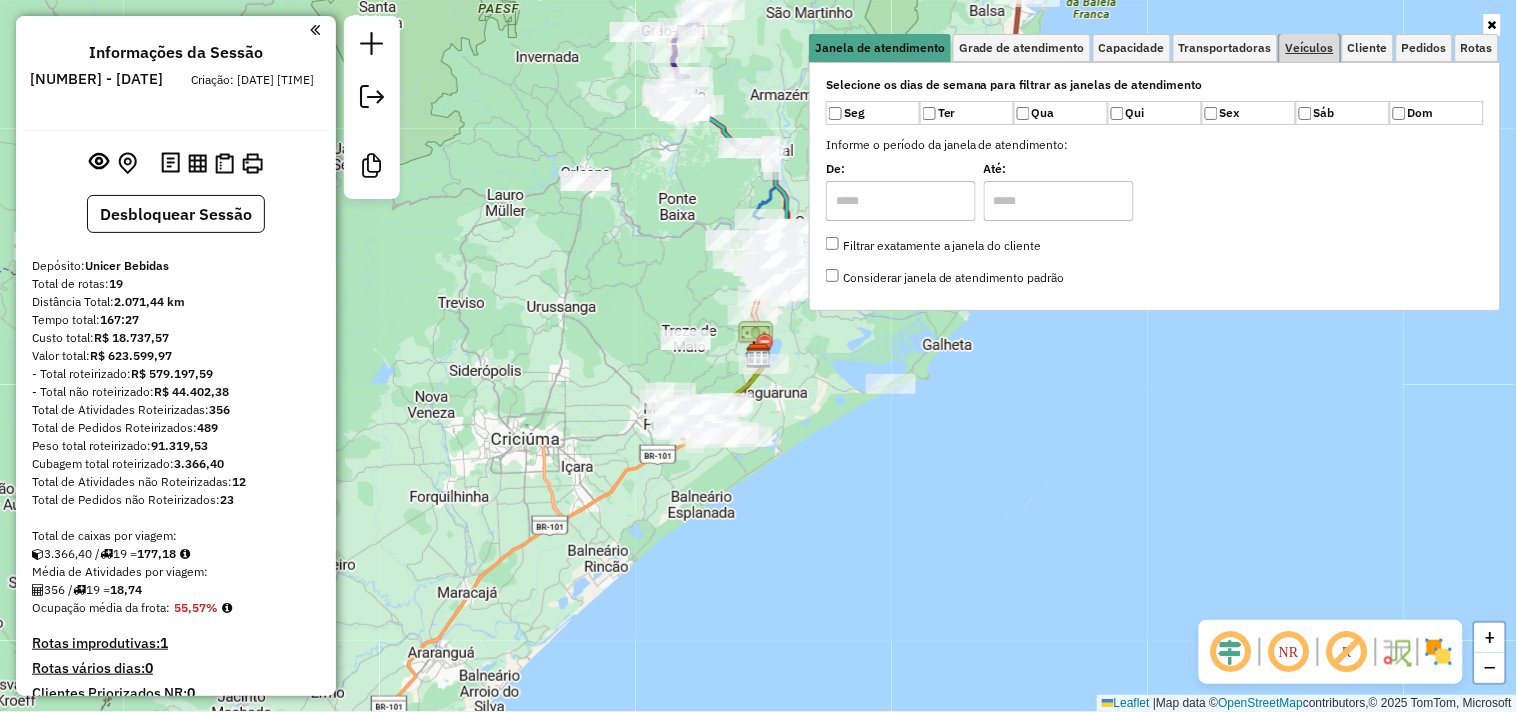 click on "Veículos" at bounding box center [1310, 48] 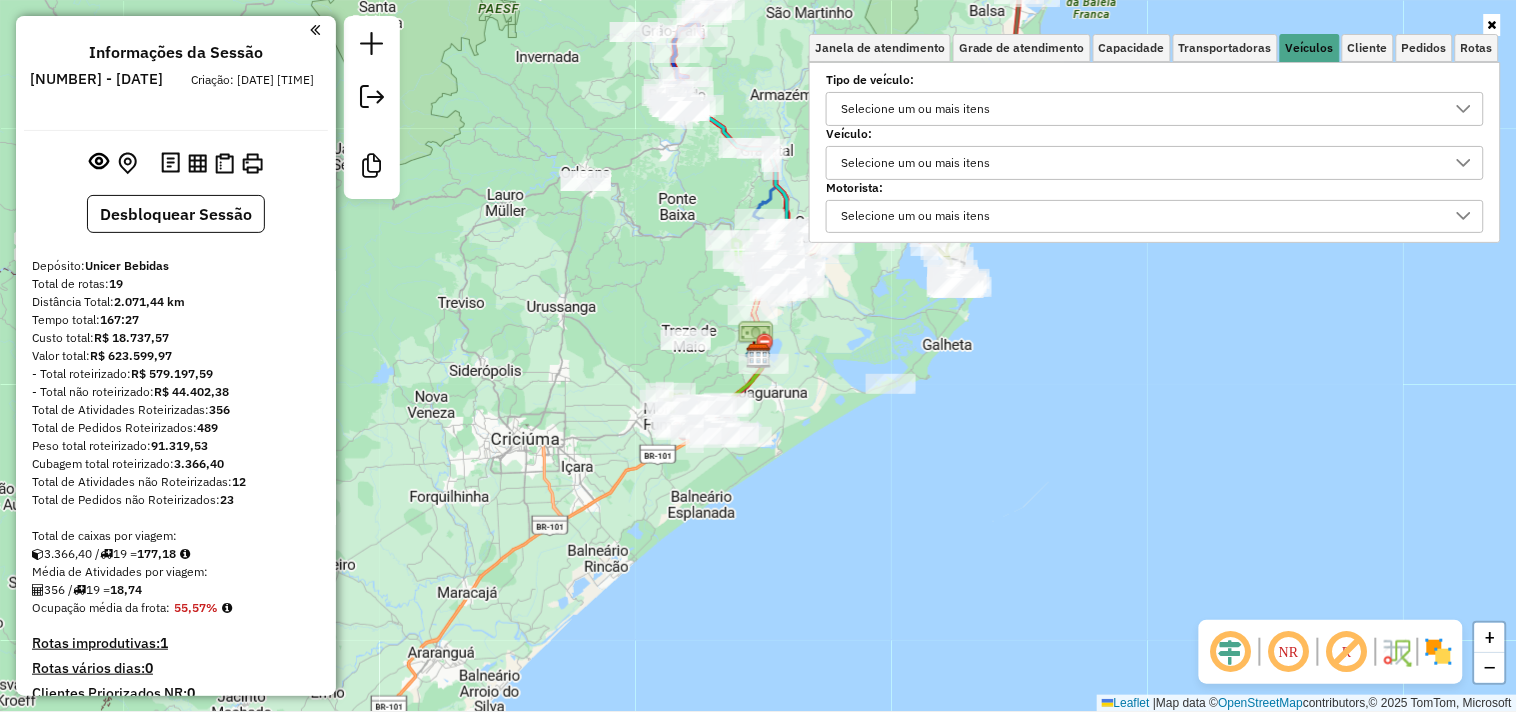 click on "Selecione um ou mais itens" at bounding box center (1140, 109) 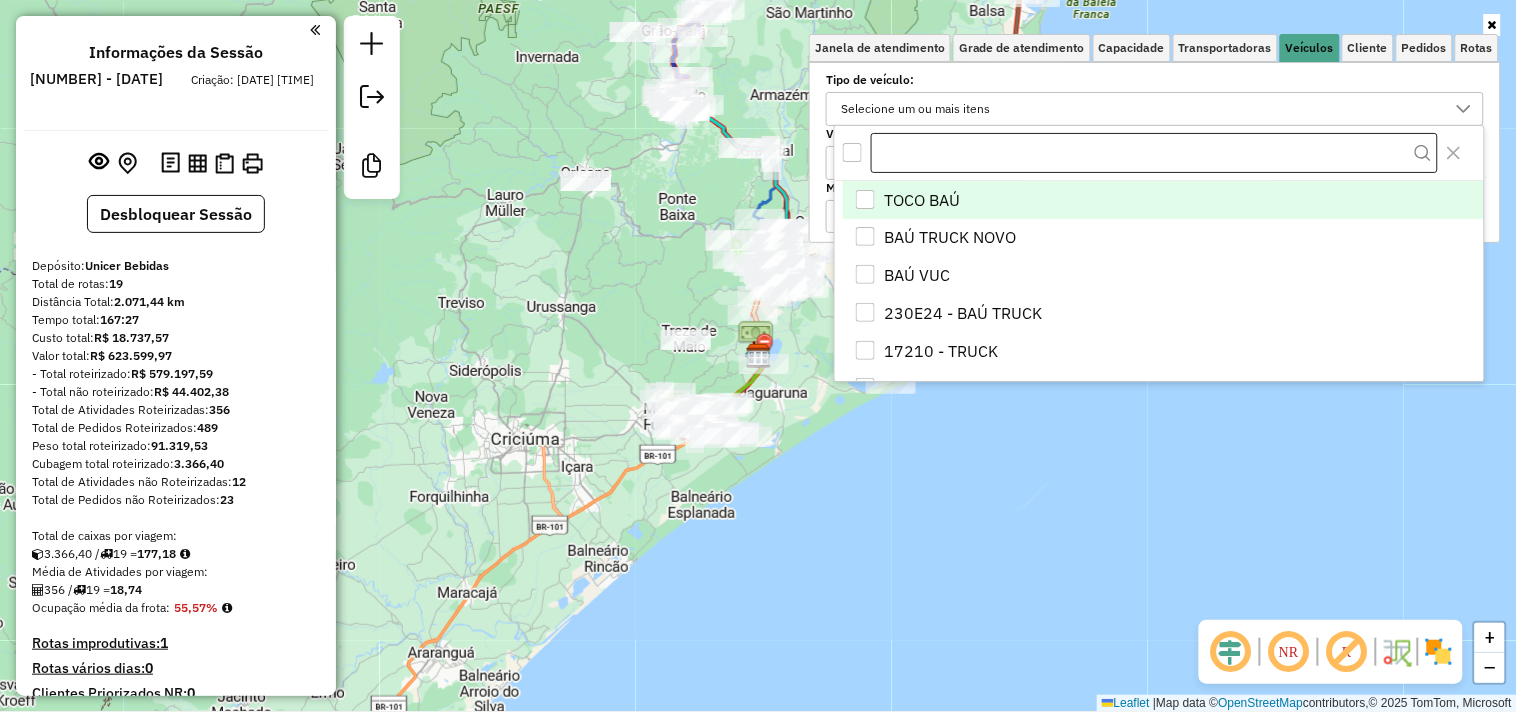 click at bounding box center [1154, 153] 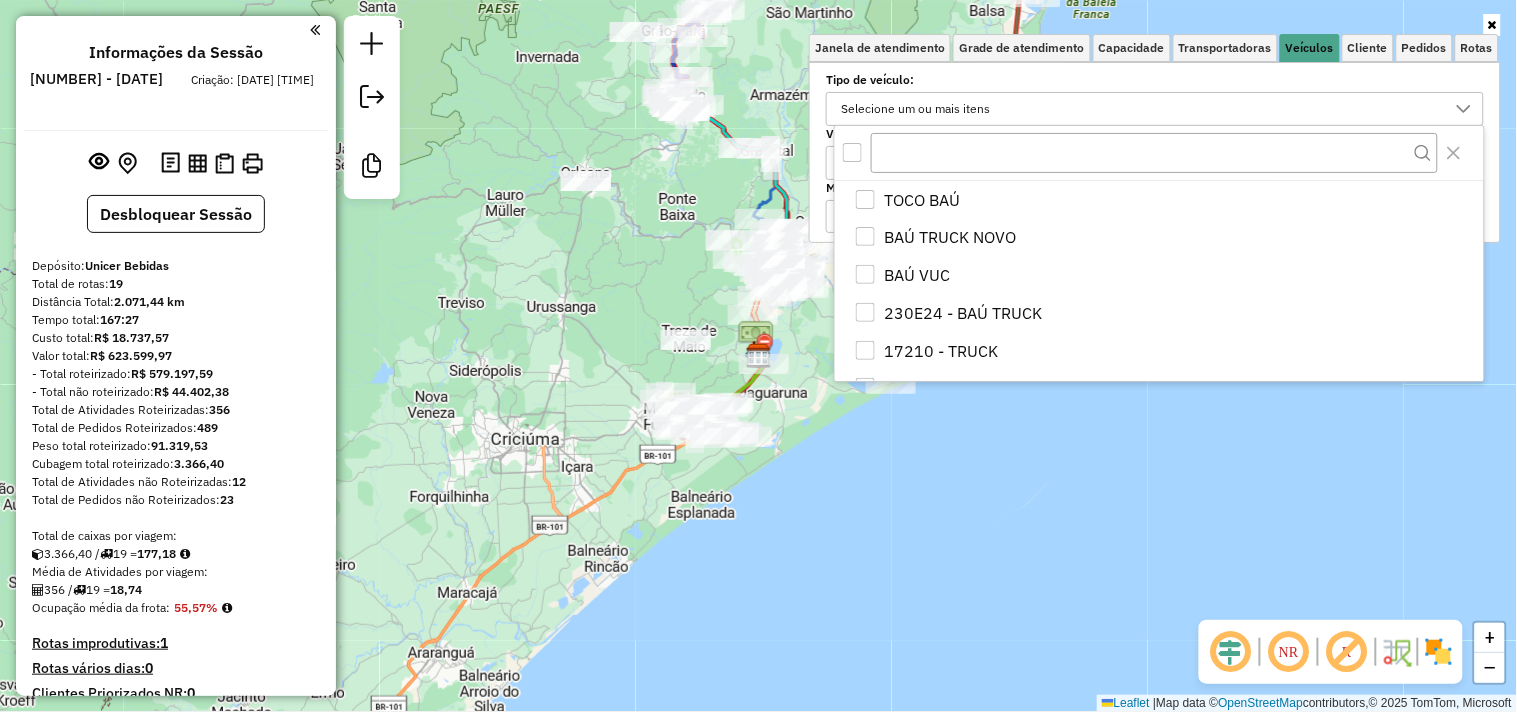 click on "Selecione um ou mais itens" at bounding box center (1140, 109) 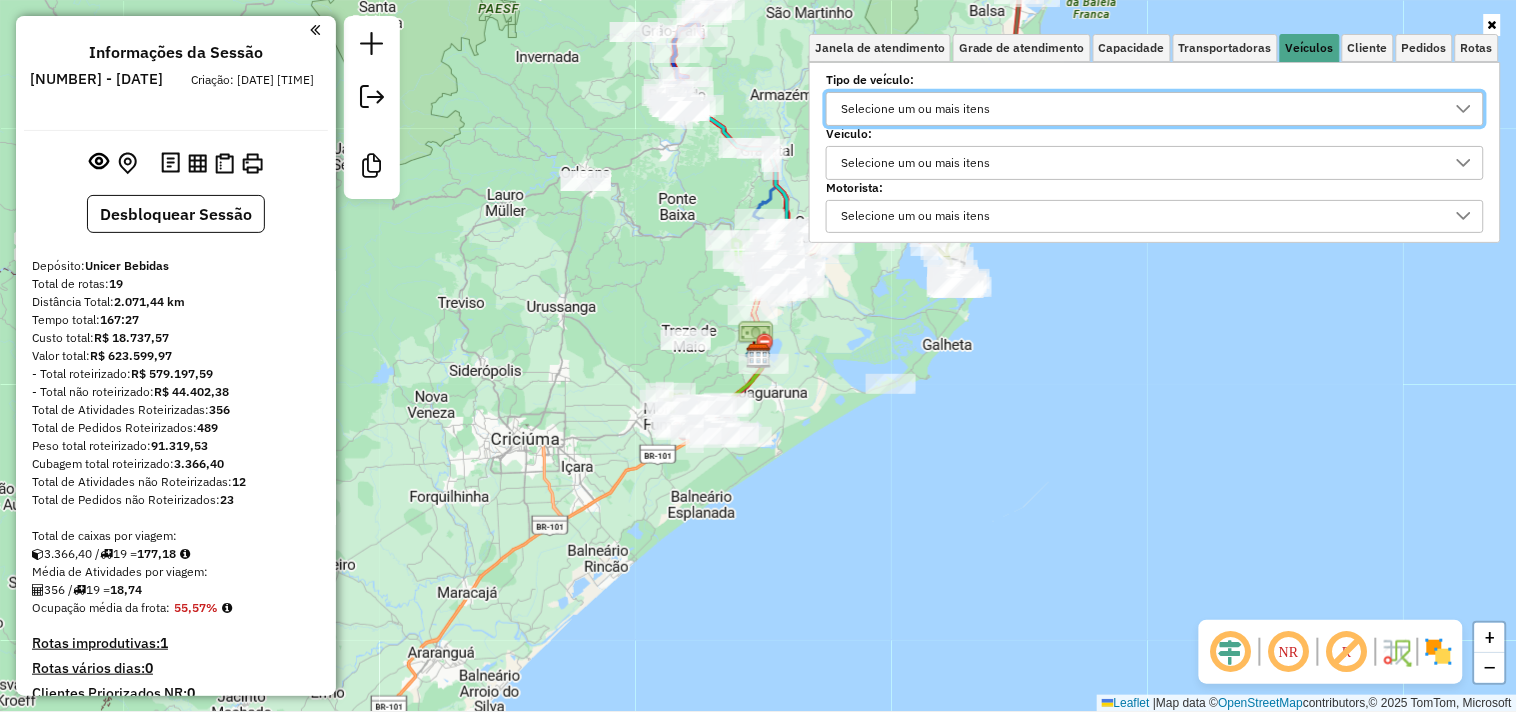 click on "Selecione um ou mais itens" at bounding box center (1140, 163) 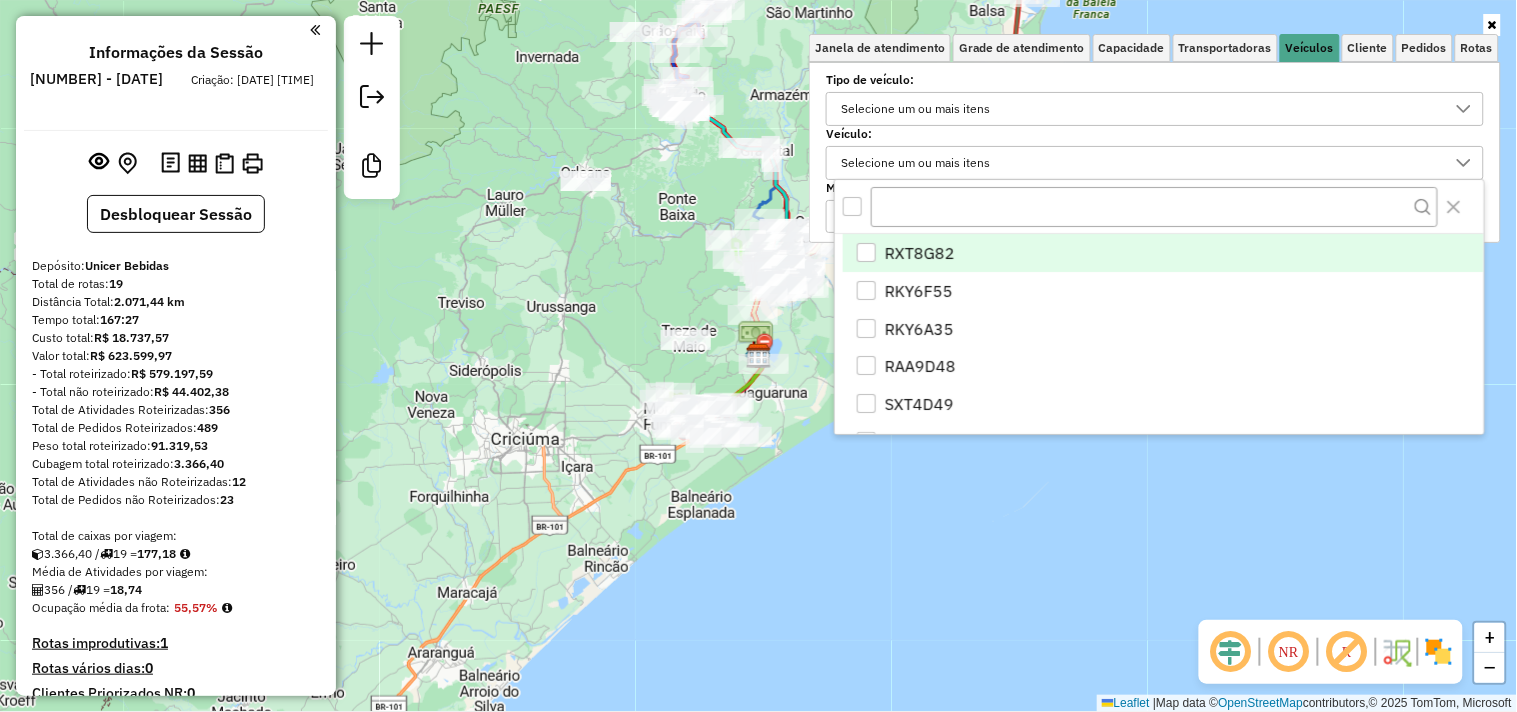 scroll, scrollTop: 11, scrollLeft: 67, axis: both 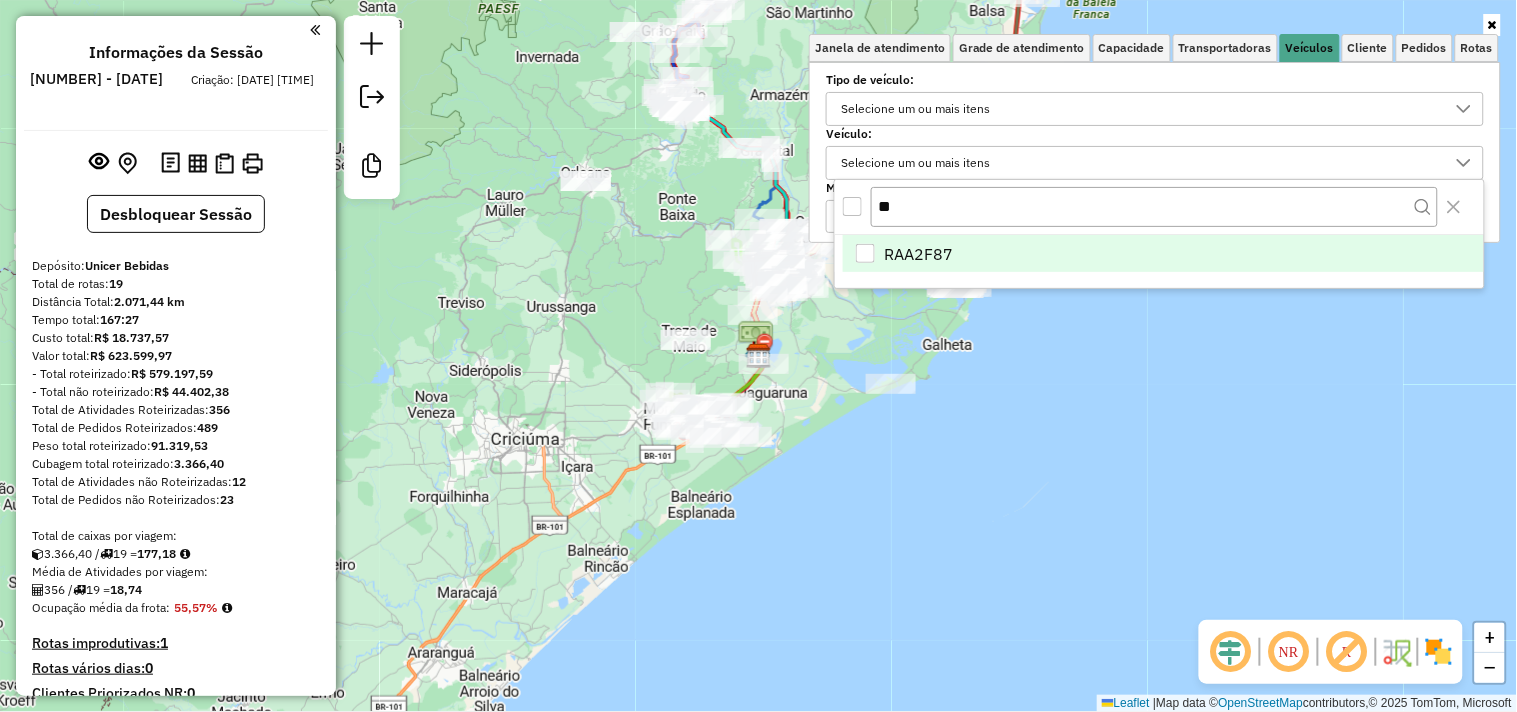 type on "**" 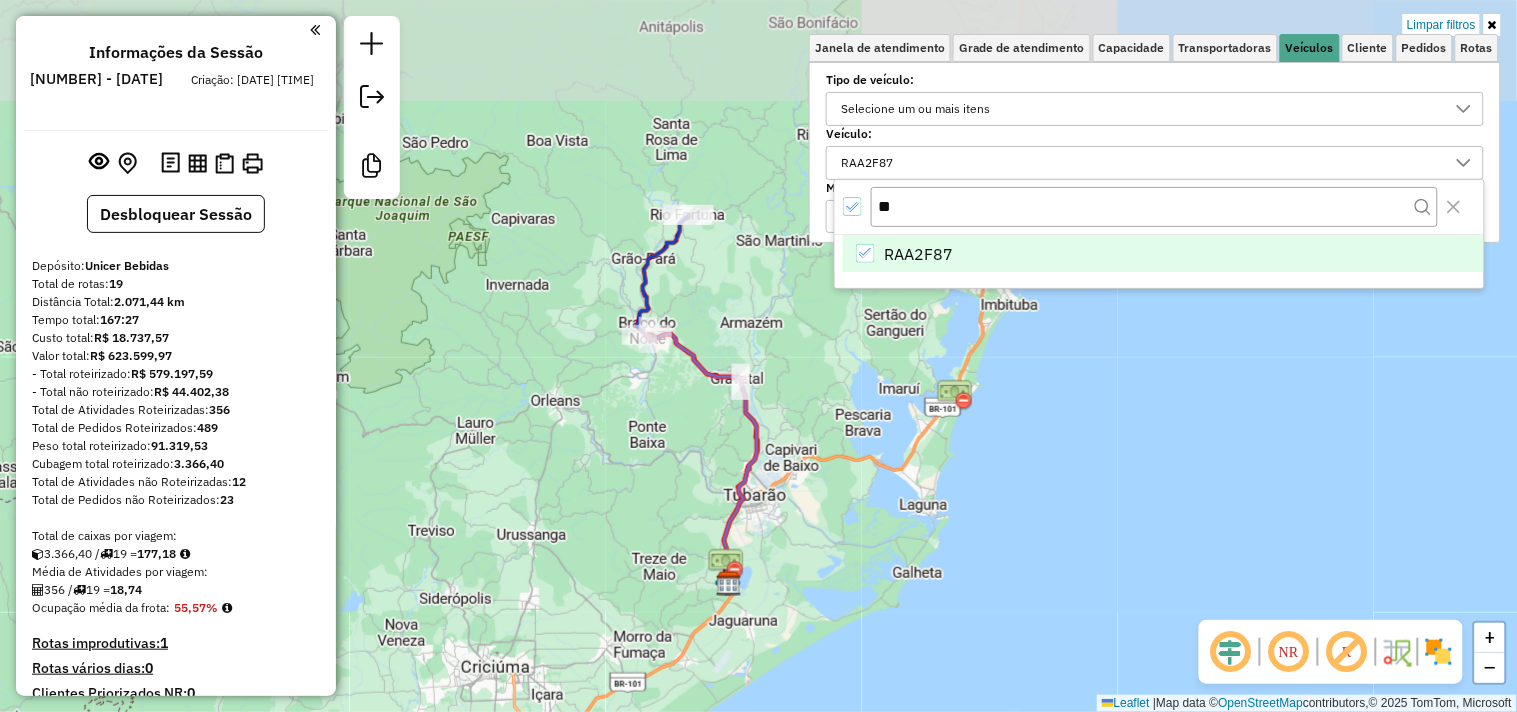 drag, startPoint x: 725, startPoint y: 170, endPoint x: 695, endPoint y: 398, distance: 229.96521 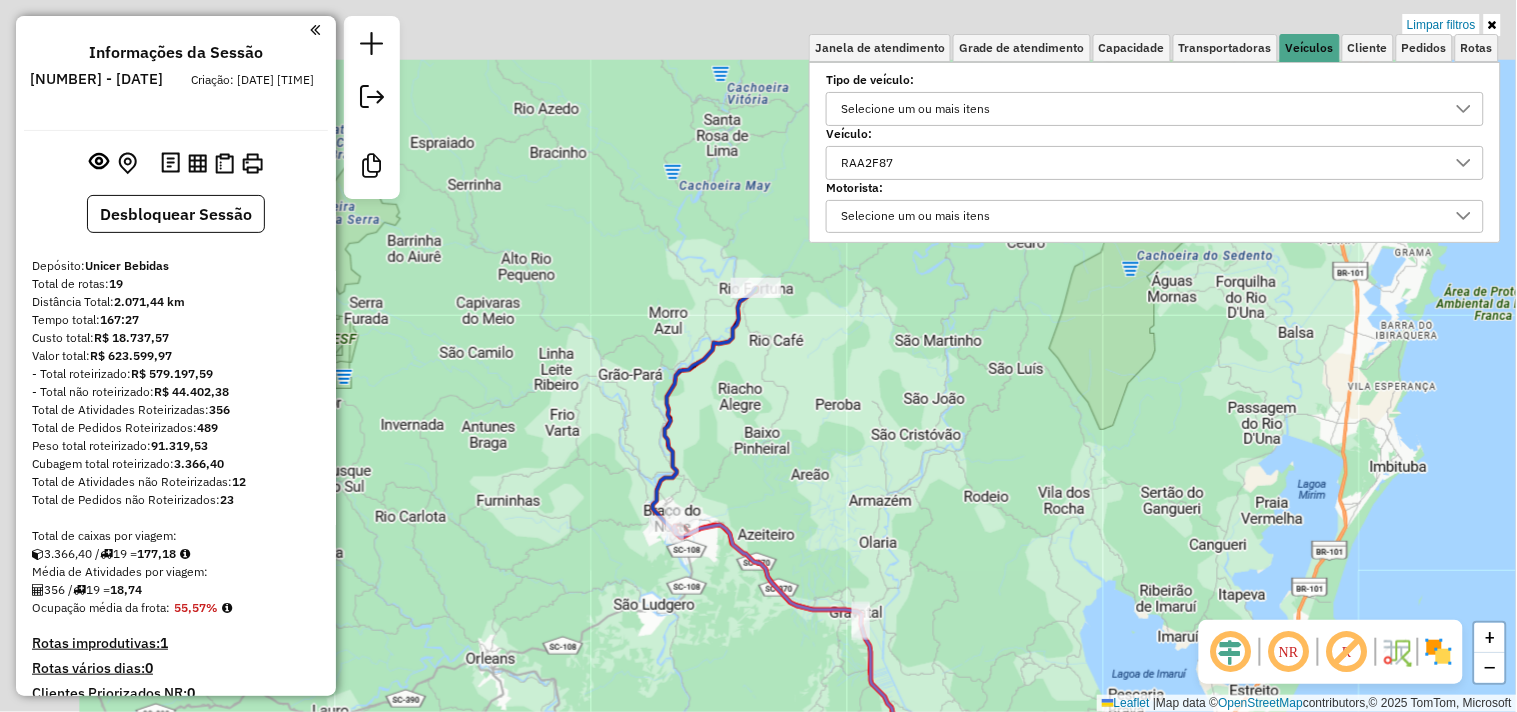 drag, startPoint x: 697, startPoint y: 331, endPoint x: 790, endPoint y: 443, distance: 145.57816 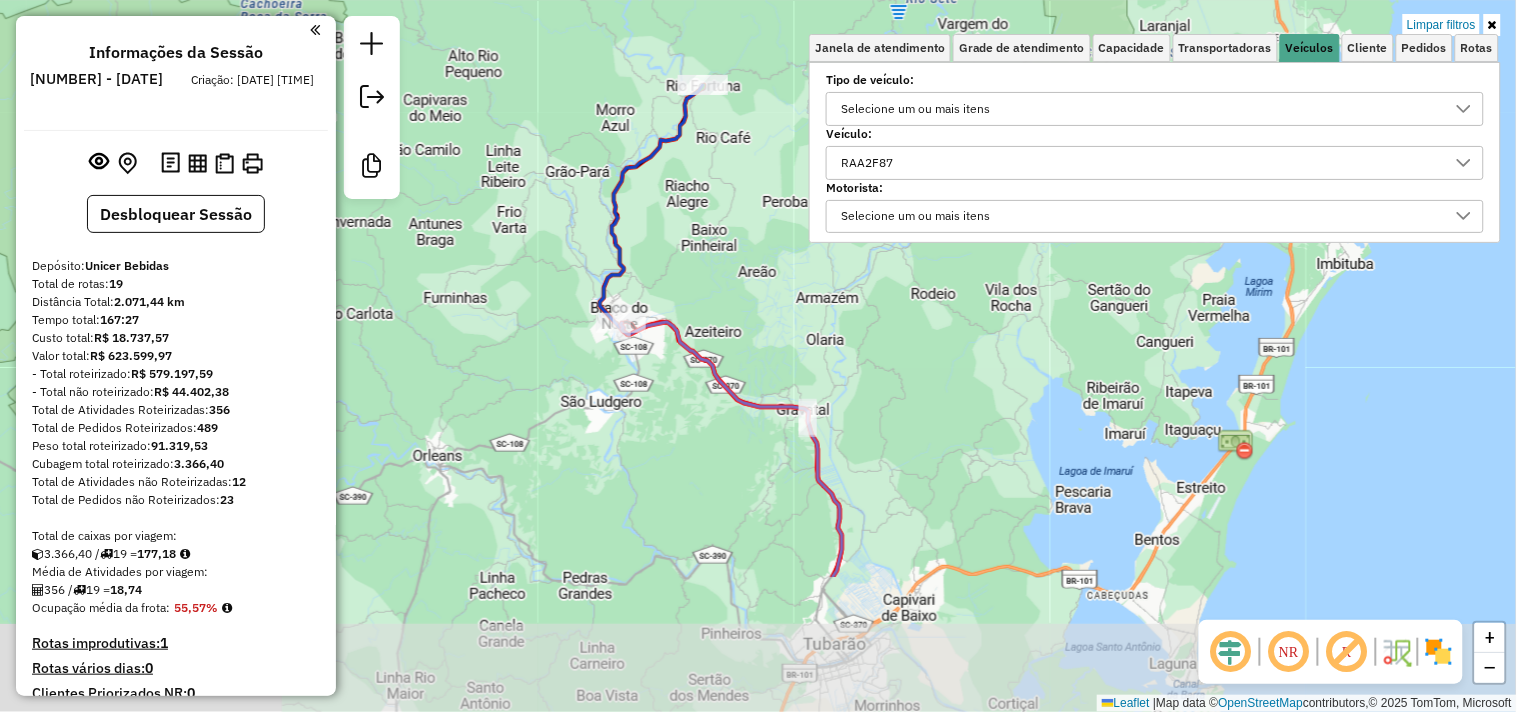 drag, startPoint x: 782, startPoint y: 481, endPoint x: 721, endPoint y: 275, distance: 214.8418 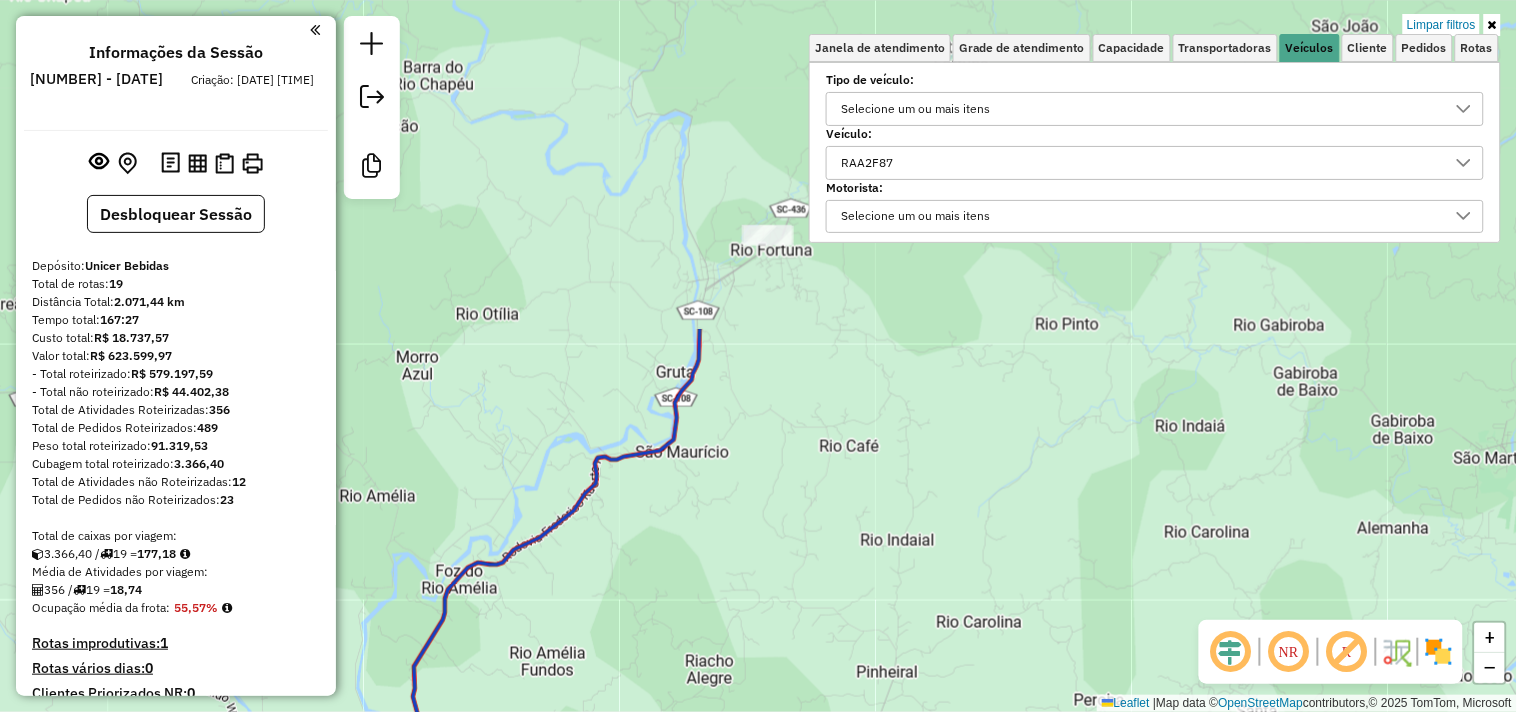 drag, startPoint x: 711, startPoint y: 131, endPoint x: 743, endPoint y: 531, distance: 401.27795 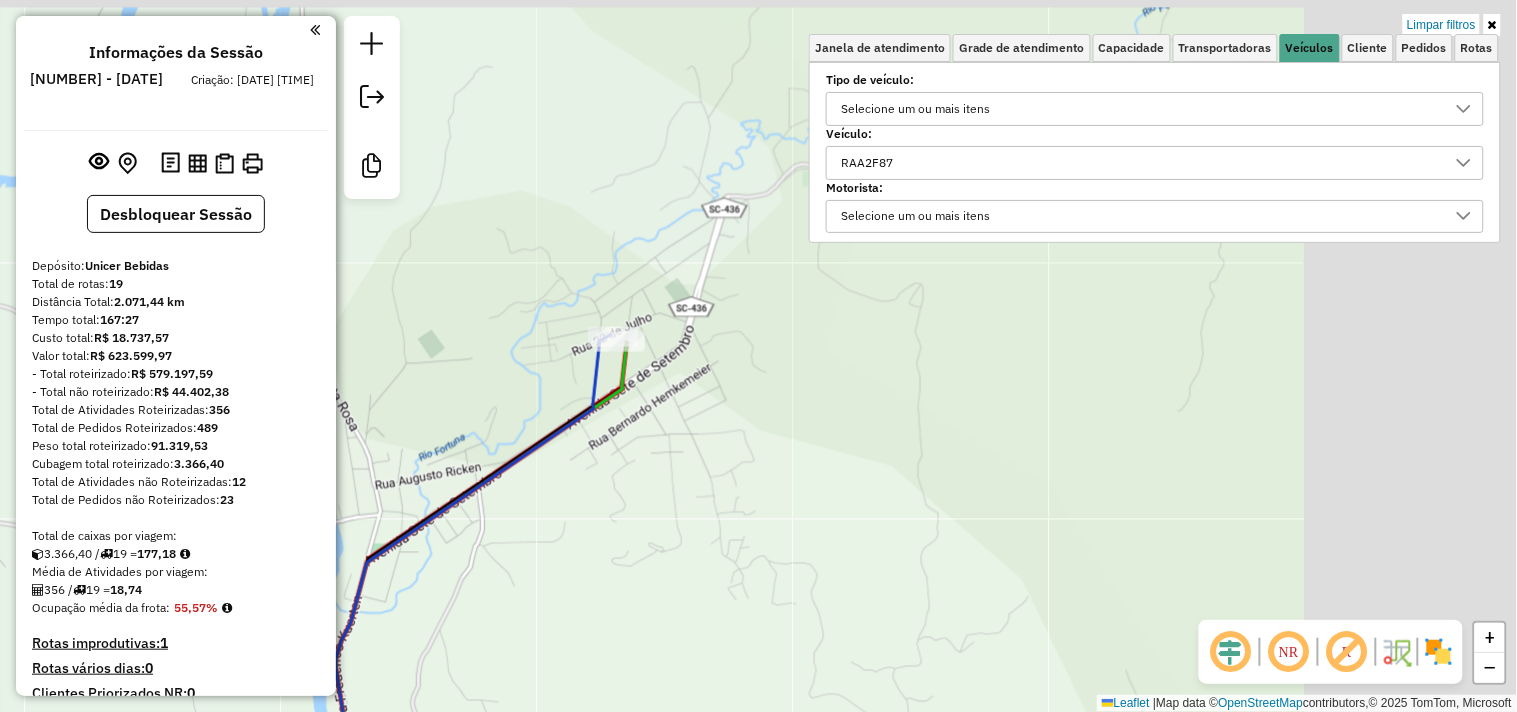 drag, startPoint x: 885, startPoint y: 312, endPoint x: 638, endPoint y: 482, distance: 299.8483 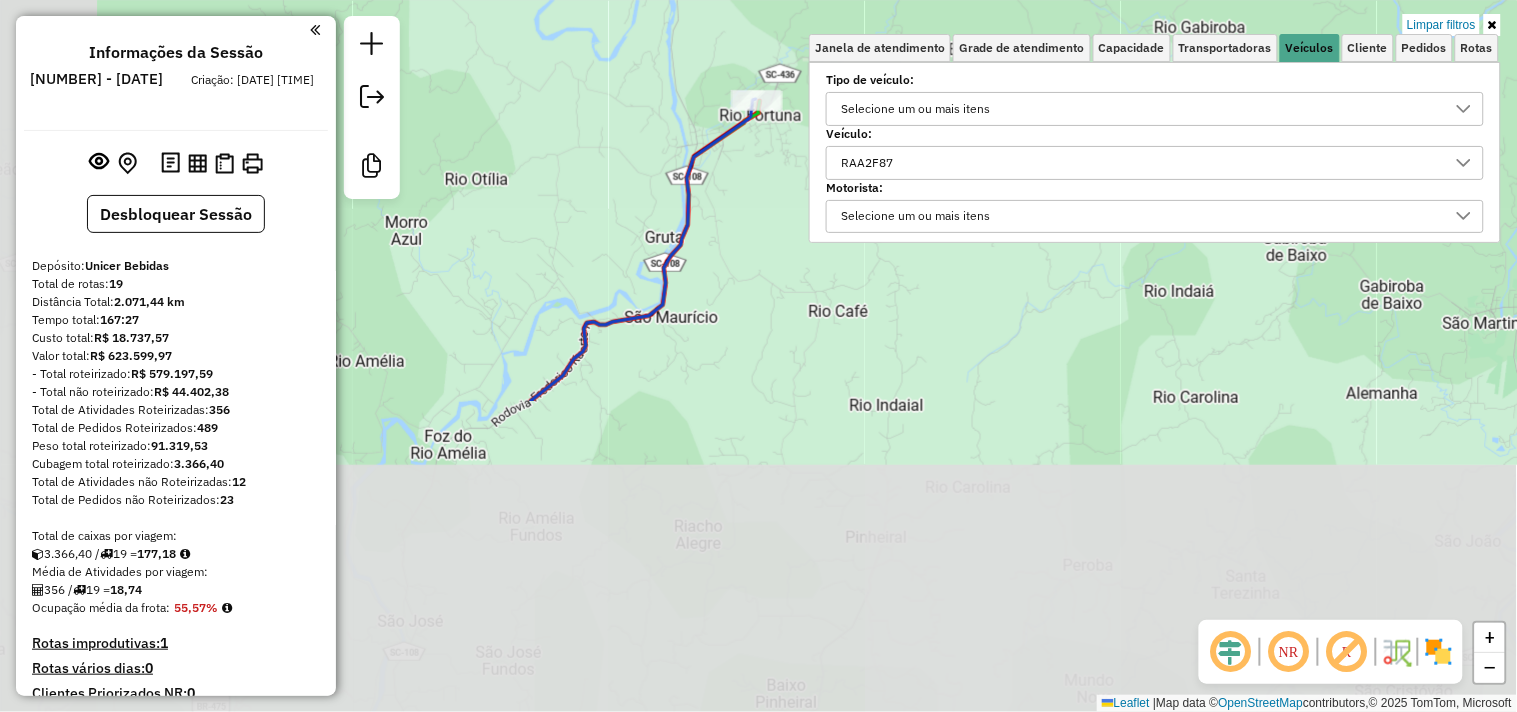 drag, startPoint x: 623, startPoint y: 576, endPoint x: 768, endPoint y: 194, distance: 408.59393 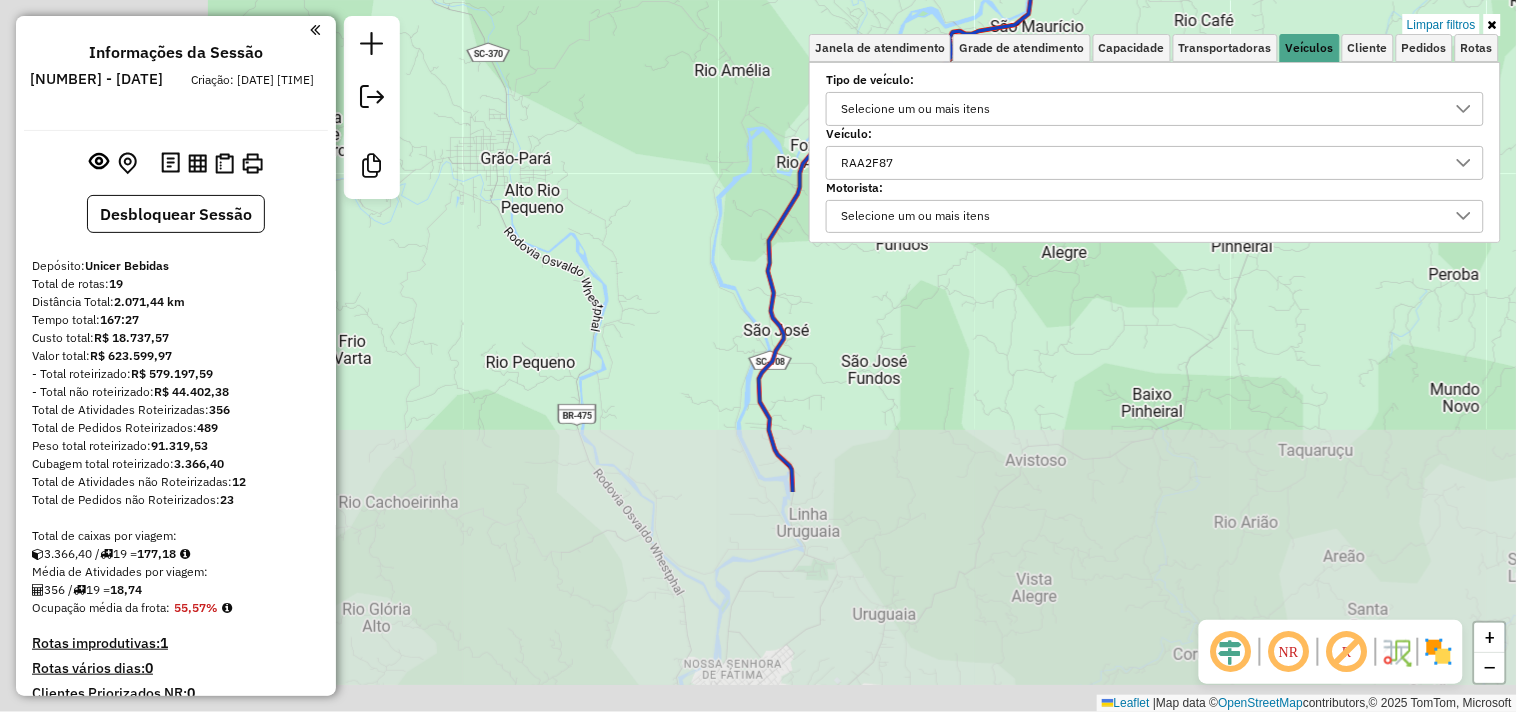 drag, startPoint x: 715, startPoint y: 448, endPoint x: 927, endPoint y: 272, distance: 275.53583 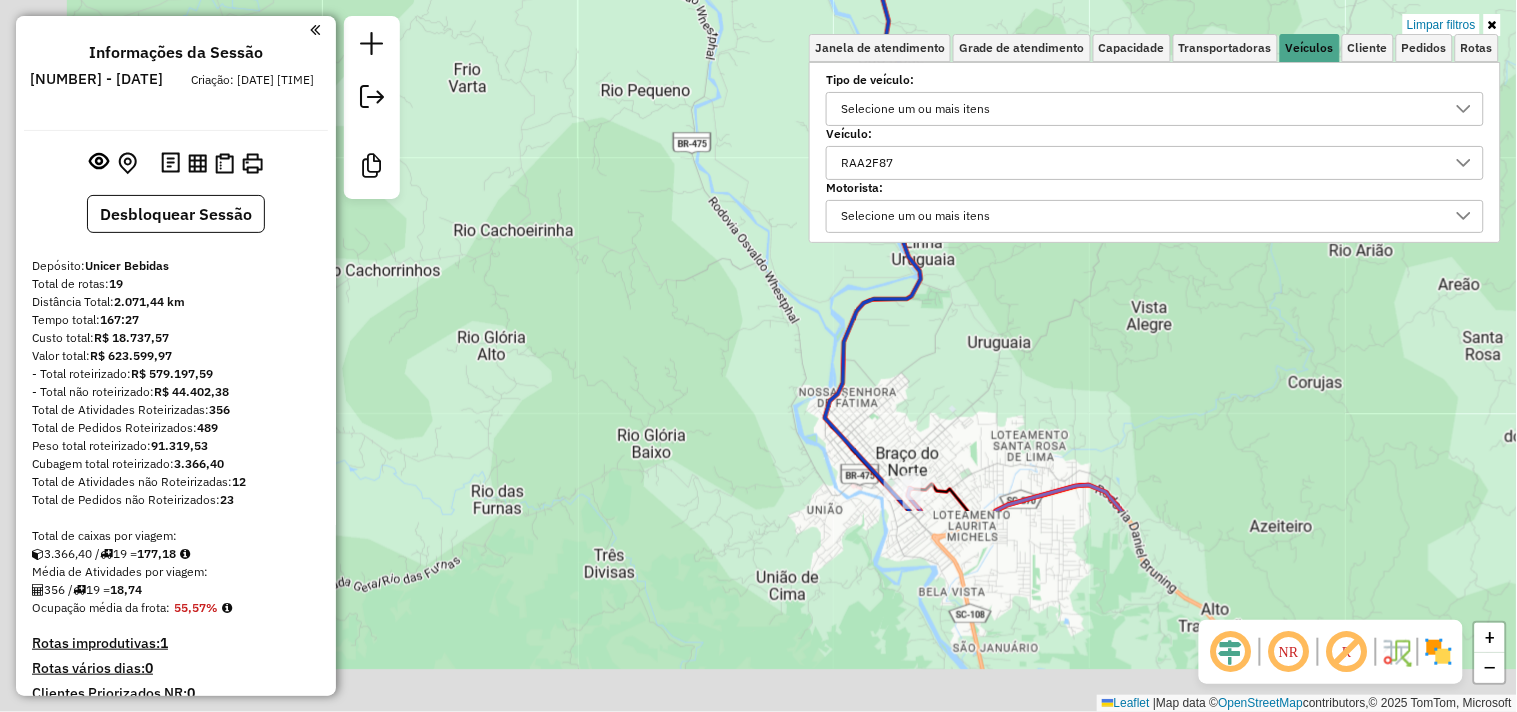 drag, startPoint x: 812, startPoint y: 490, endPoint x: 927, endPoint y: 218, distance: 295.3117 